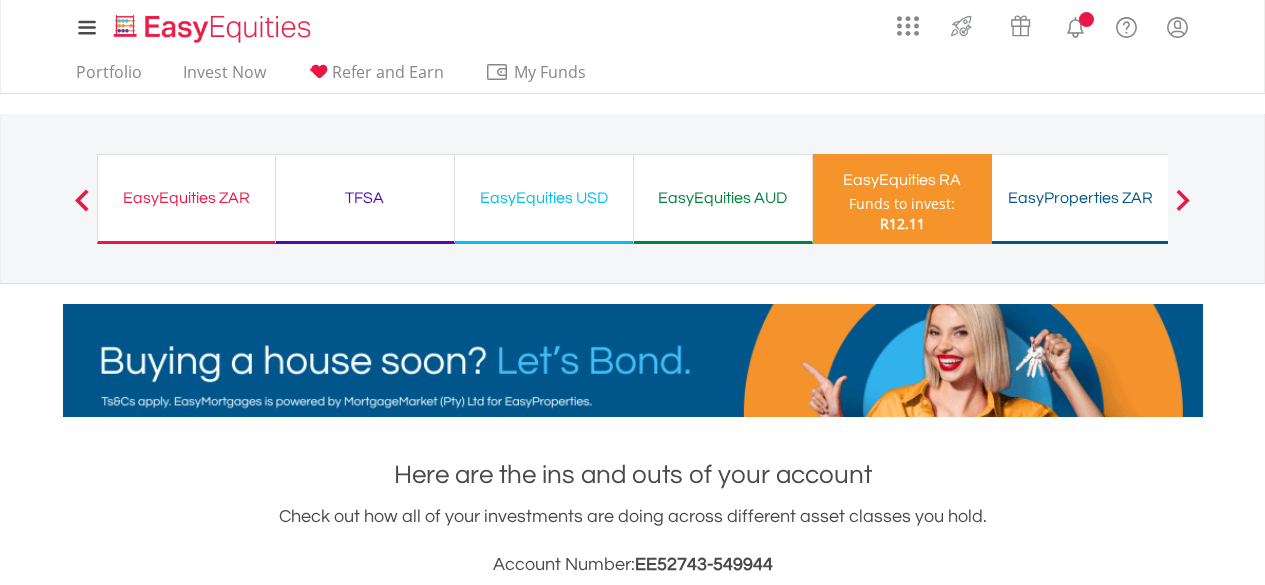 scroll, scrollTop: 0, scrollLeft: 0, axis: both 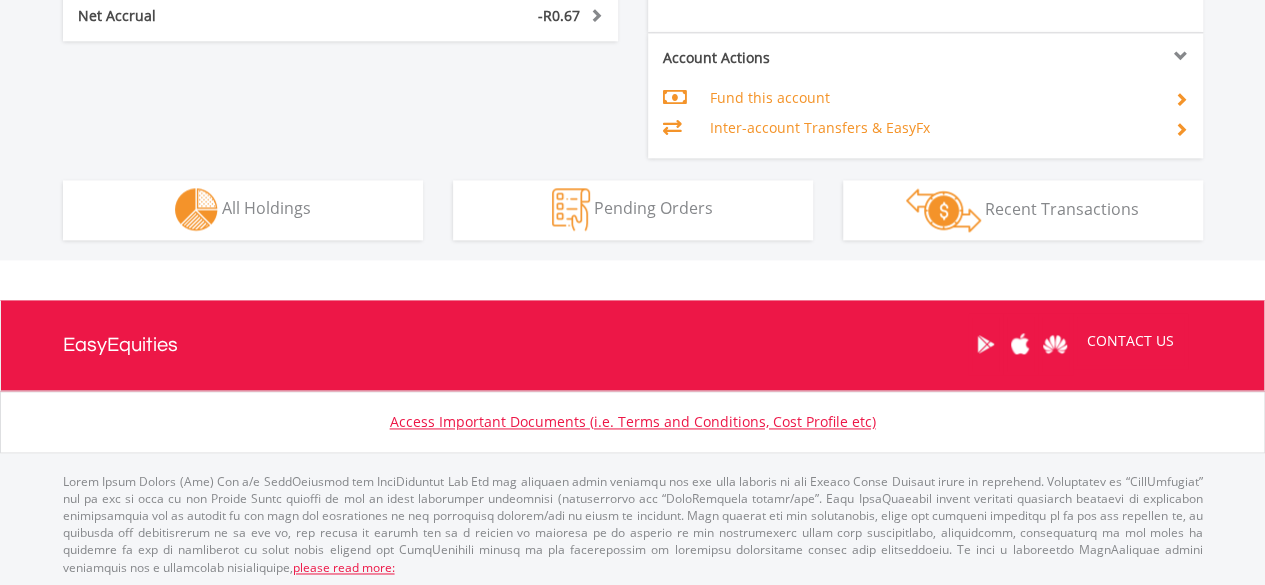 click on "Fund this account" at bounding box center [933, 98] 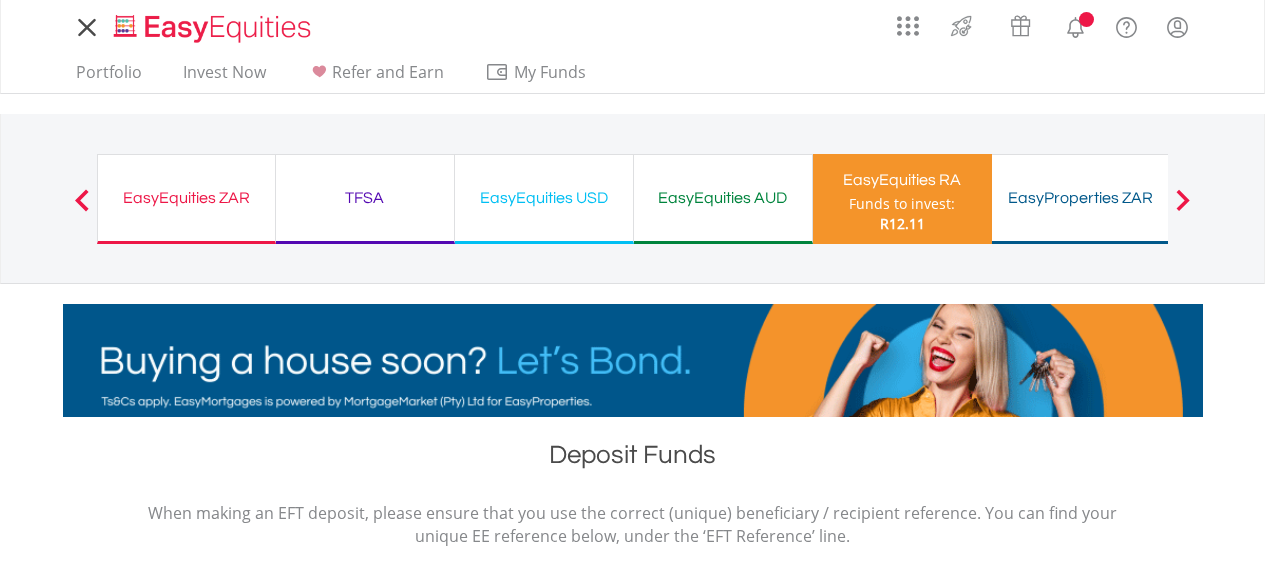 scroll, scrollTop: 0, scrollLeft: 0, axis: both 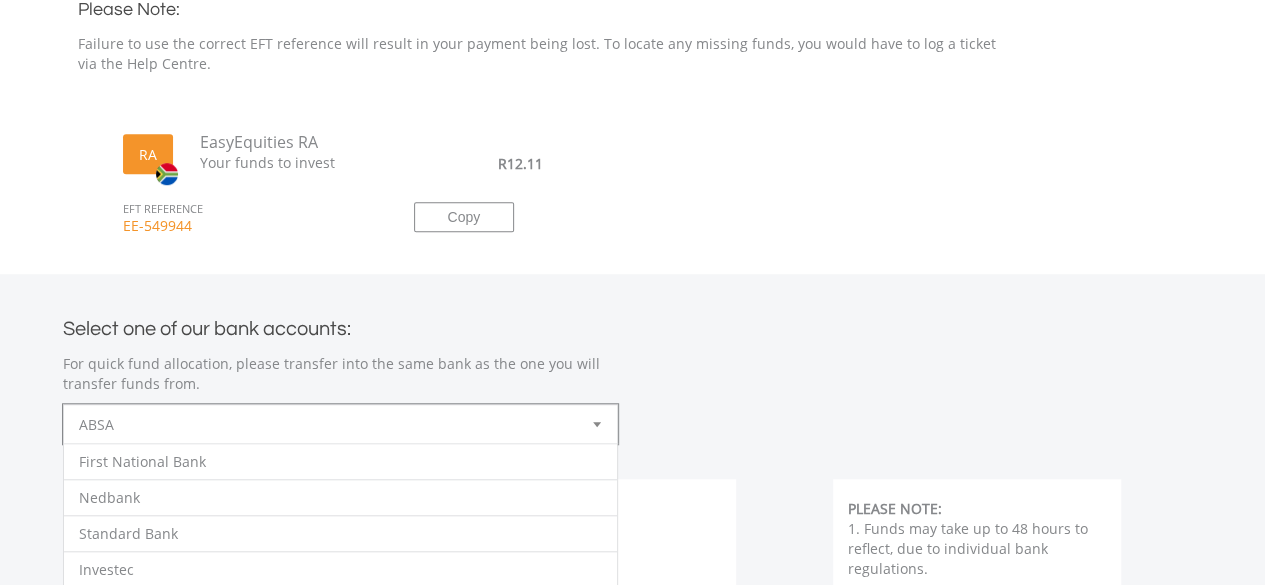 click at bounding box center (597, 424) 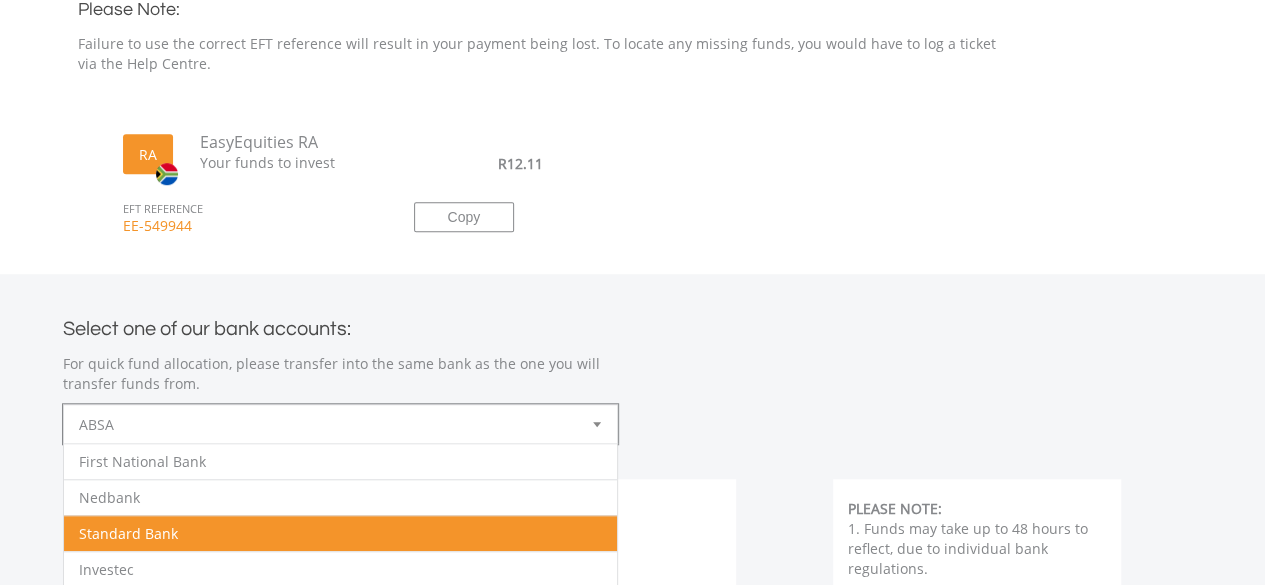 click on "Standard Bank" at bounding box center (340, 533) 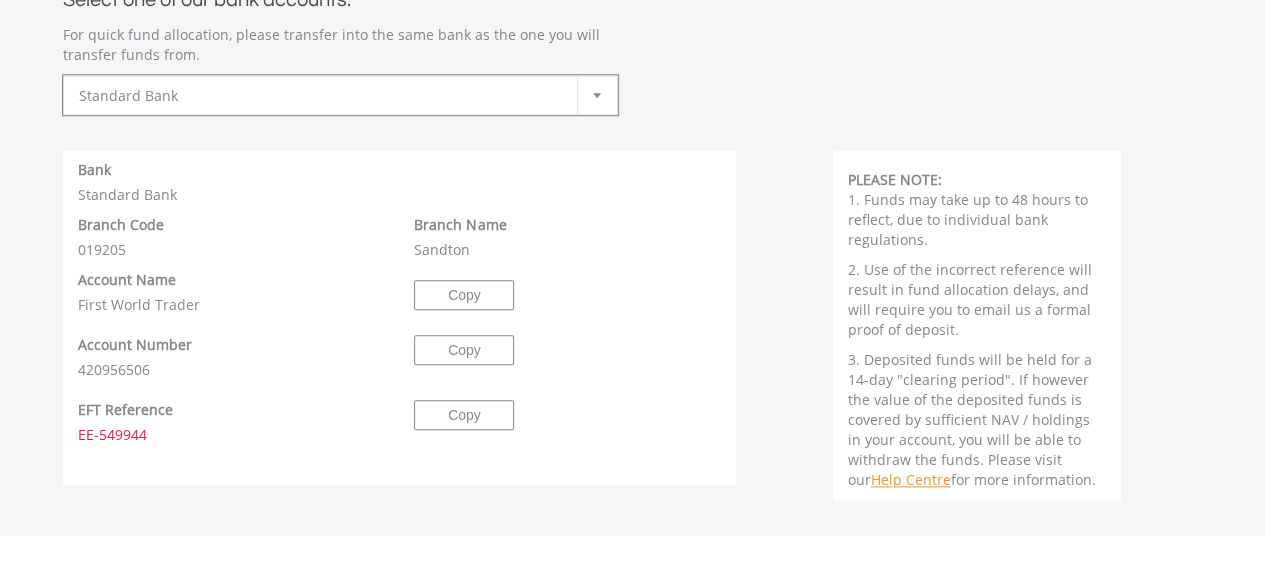 scroll, scrollTop: 986, scrollLeft: 0, axis: vertical 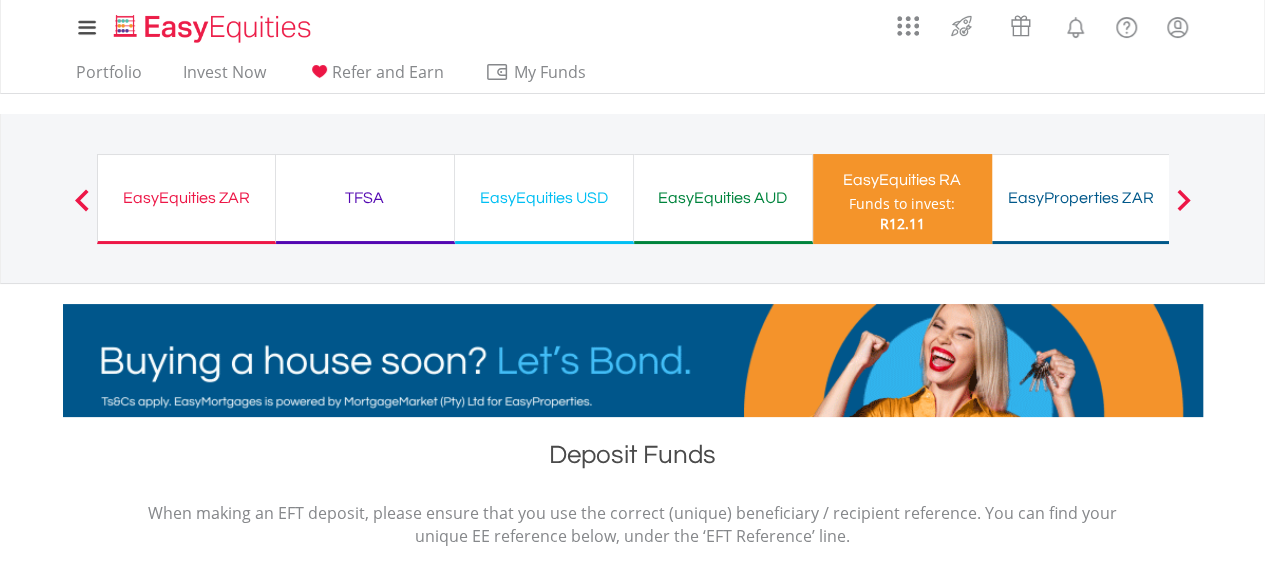 click at bounding box center [1183, 200] 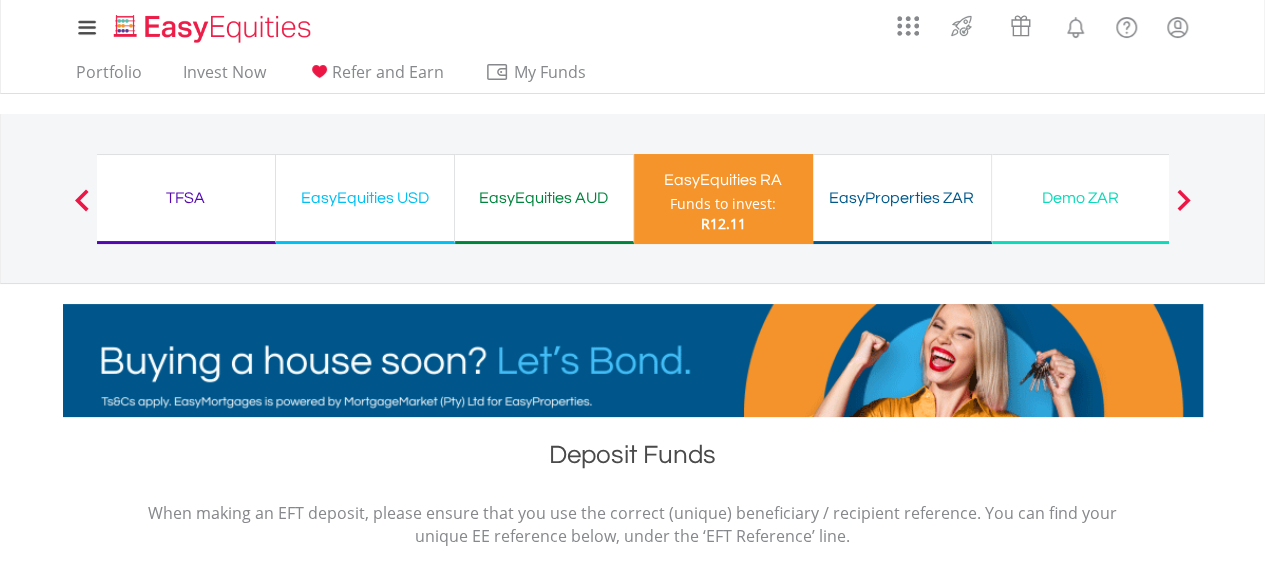 click on "Previous" at bounding box center [82, 209] 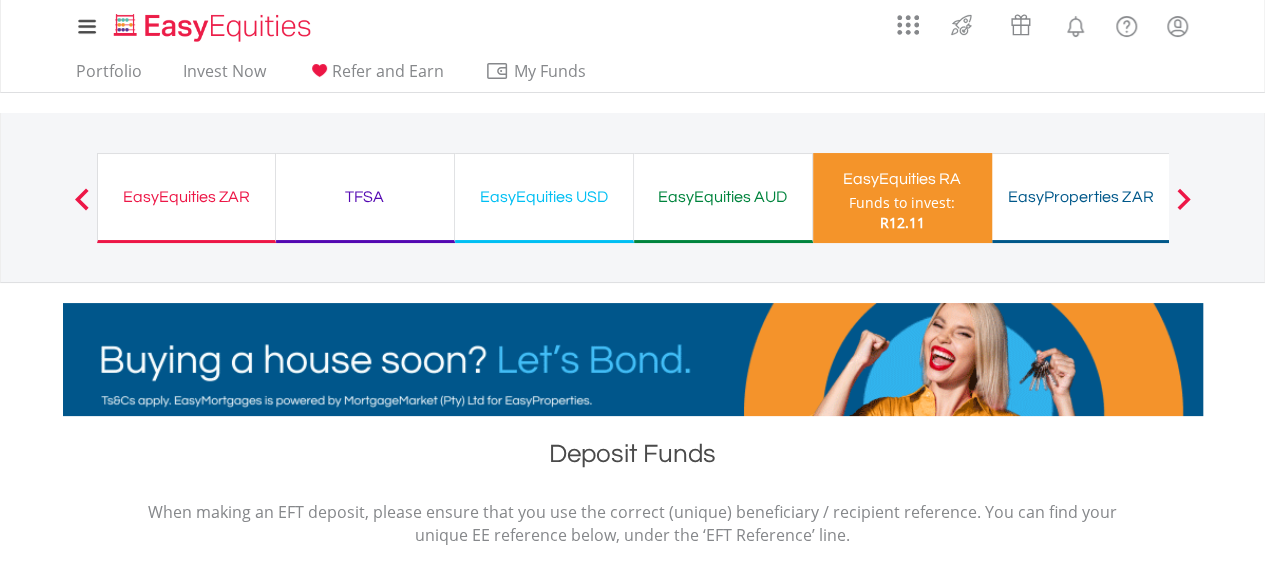 scroll, scrollTop: 0, scrollLeft: 0, axis: both 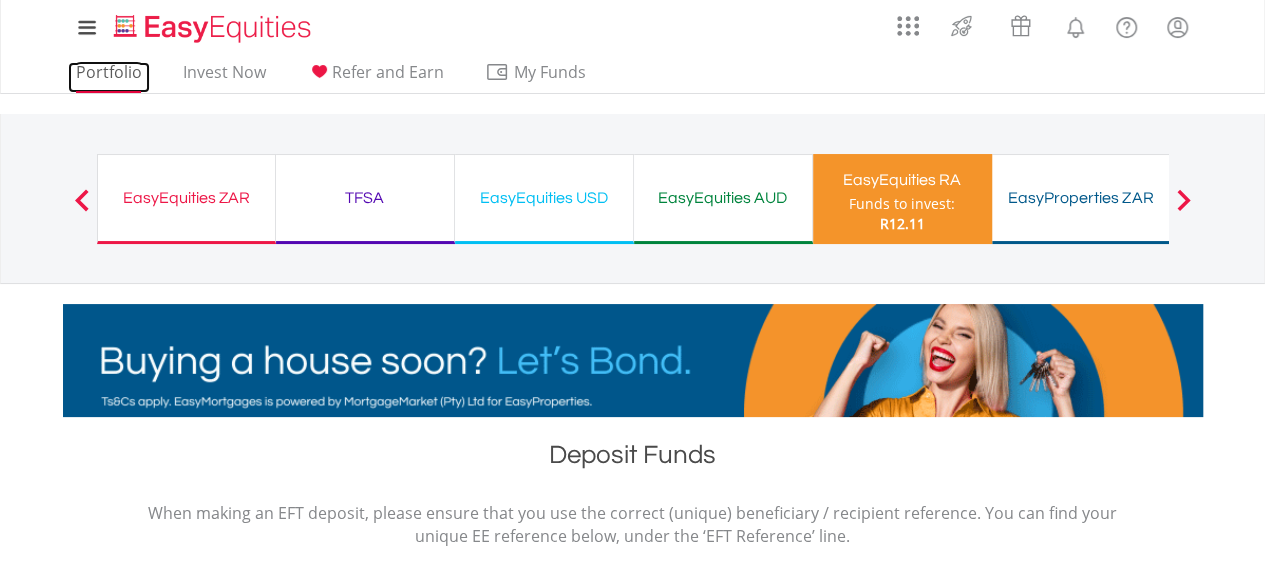 click on "Portfolio" at bounding box center (109, 77) 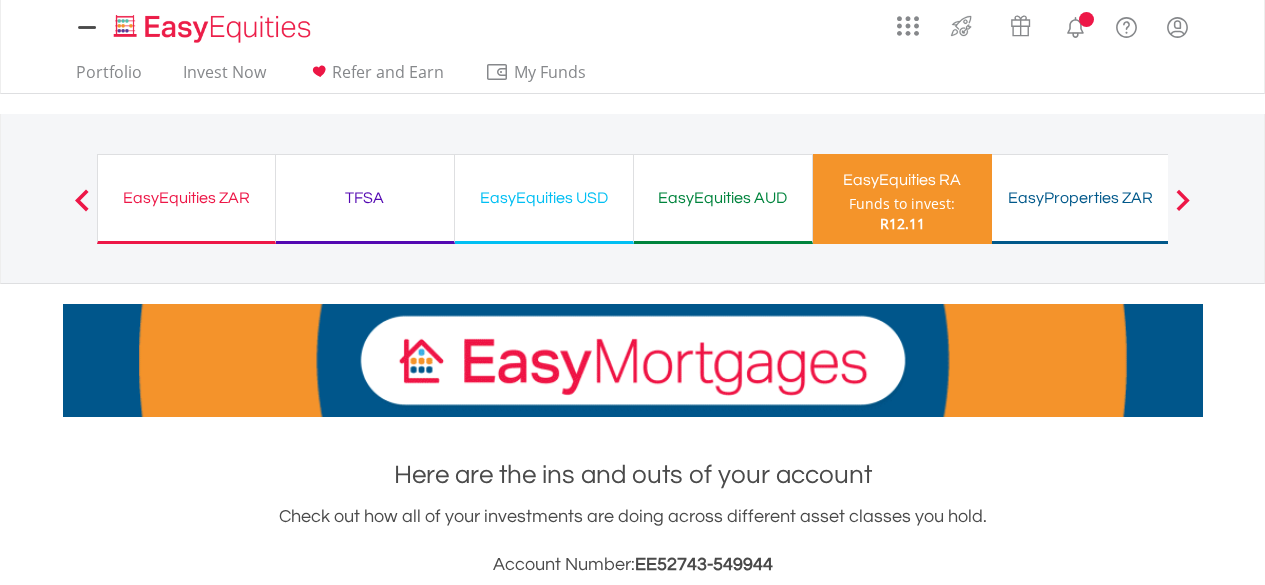 scroll, scrollTop: 0, scrollLeft: 0, axis: both 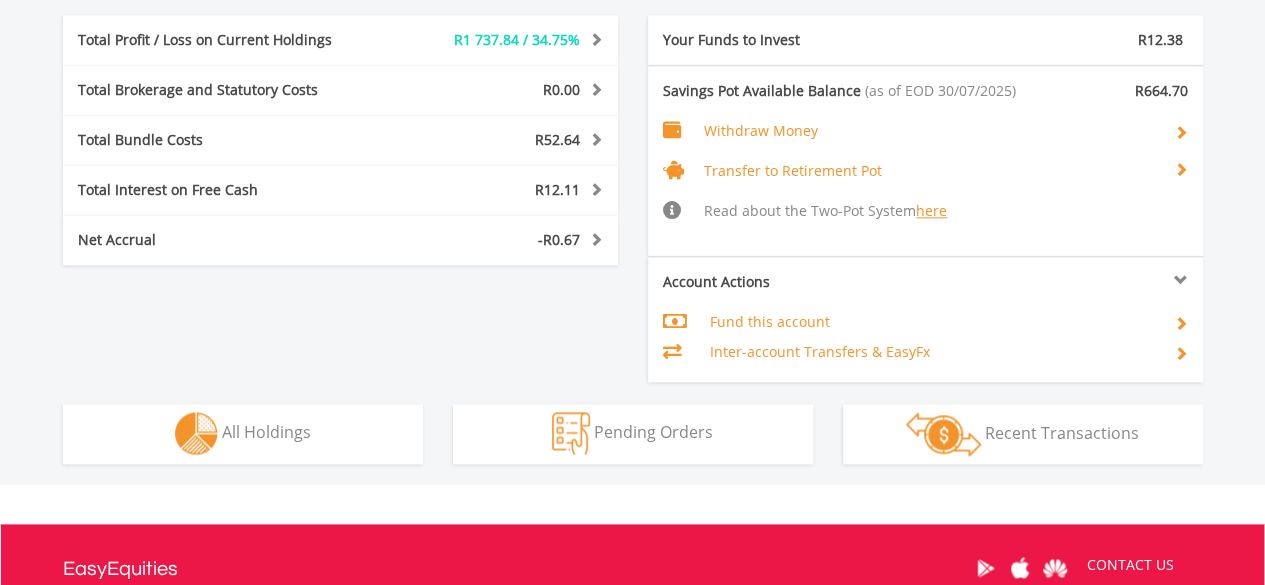 click on "Fund this account" at bounding box center [933, 322] 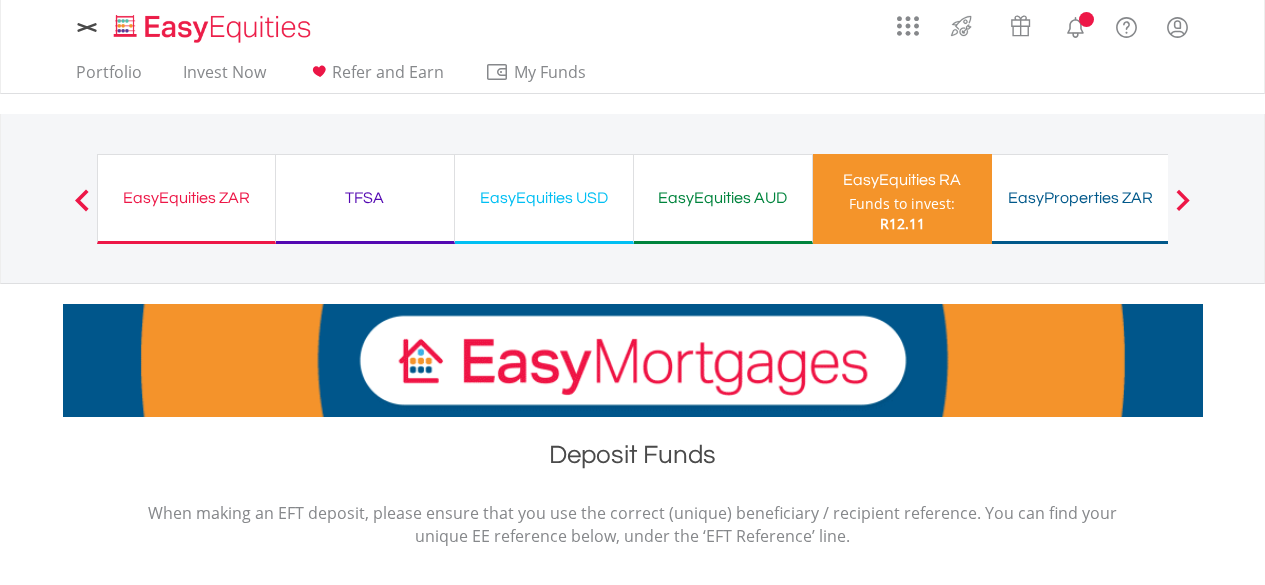 scroll, scrollTop: 0, scrollLeft: 0, axis: both 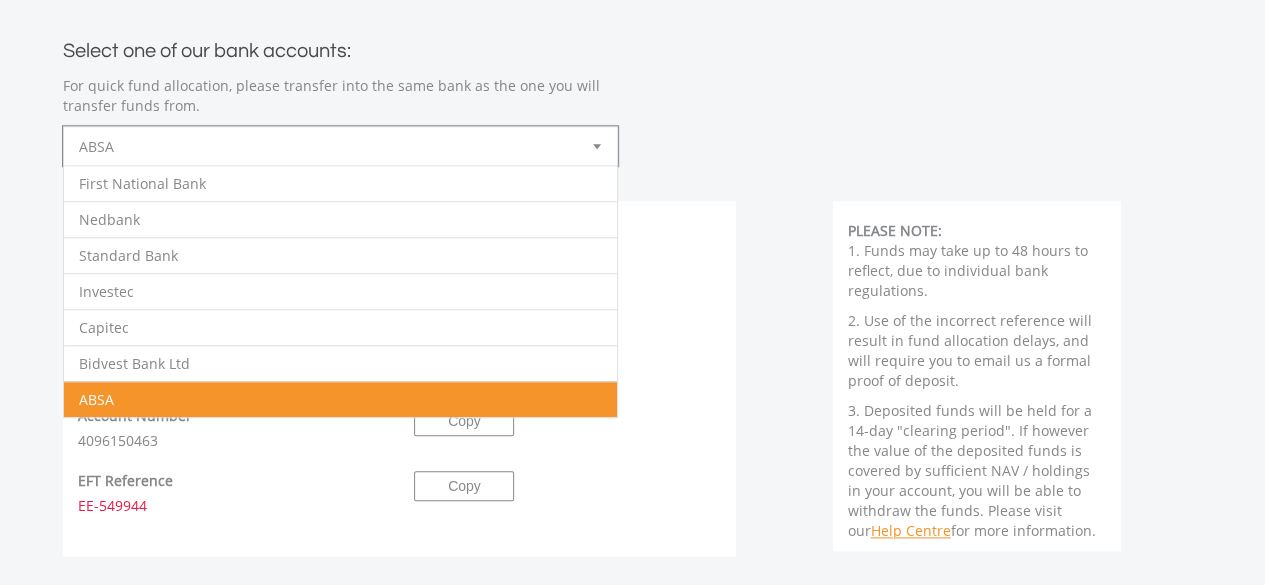 click at bounding box center (597, 146) 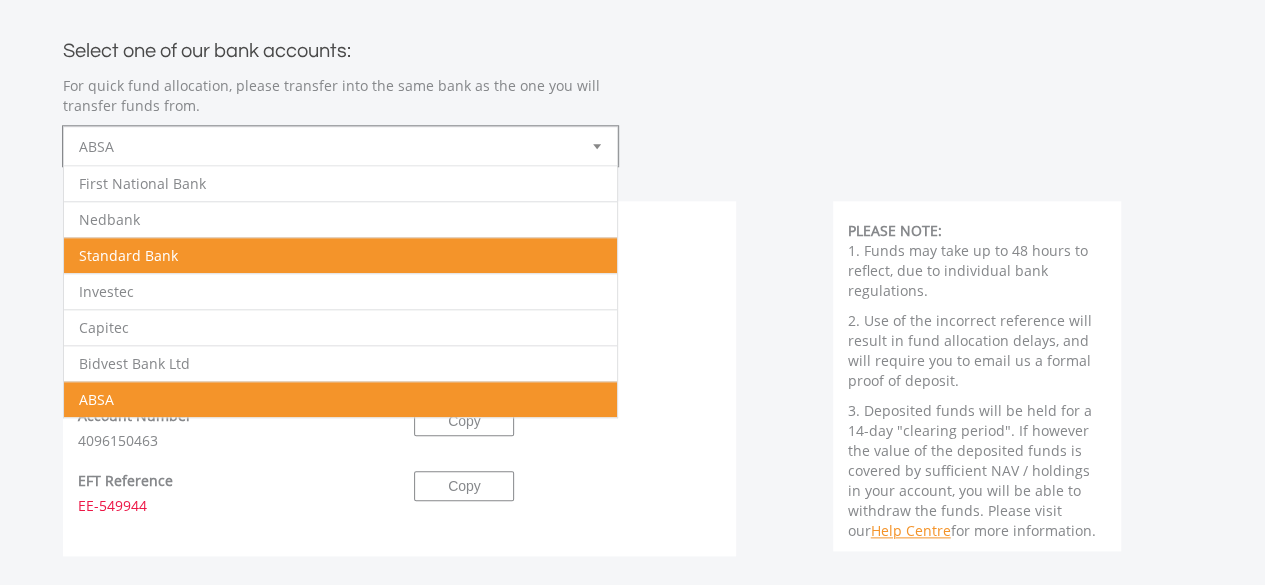 click on "Standard Bank" at bounding box center [340, 255] 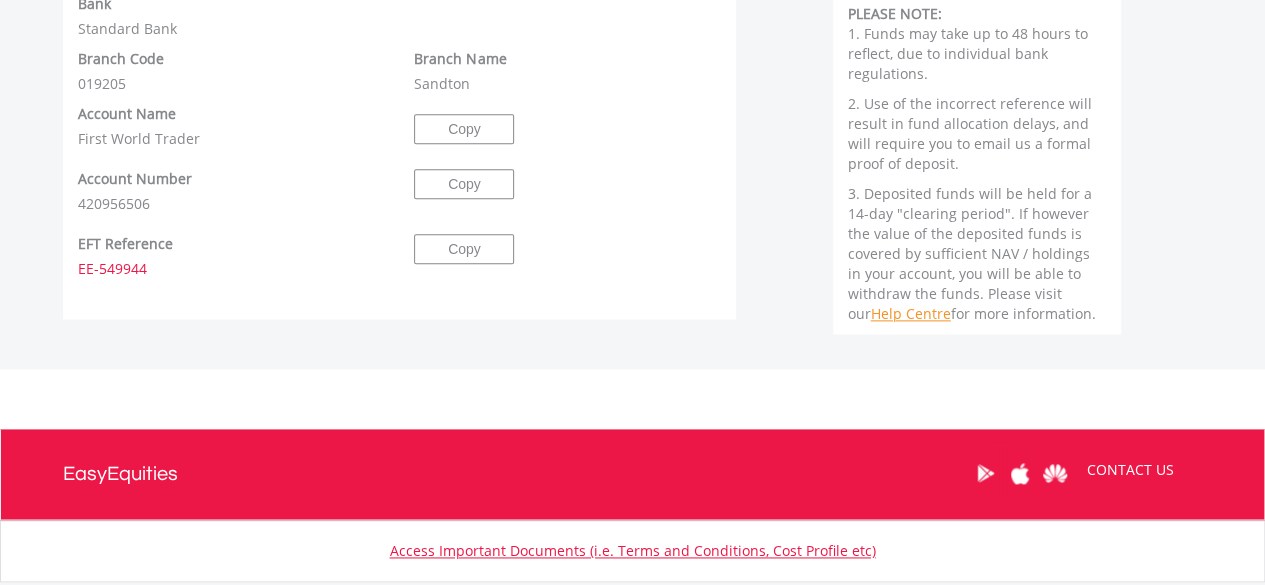 scroll, scrollTop: 1140, scrollLeft: 0, axis: vertical 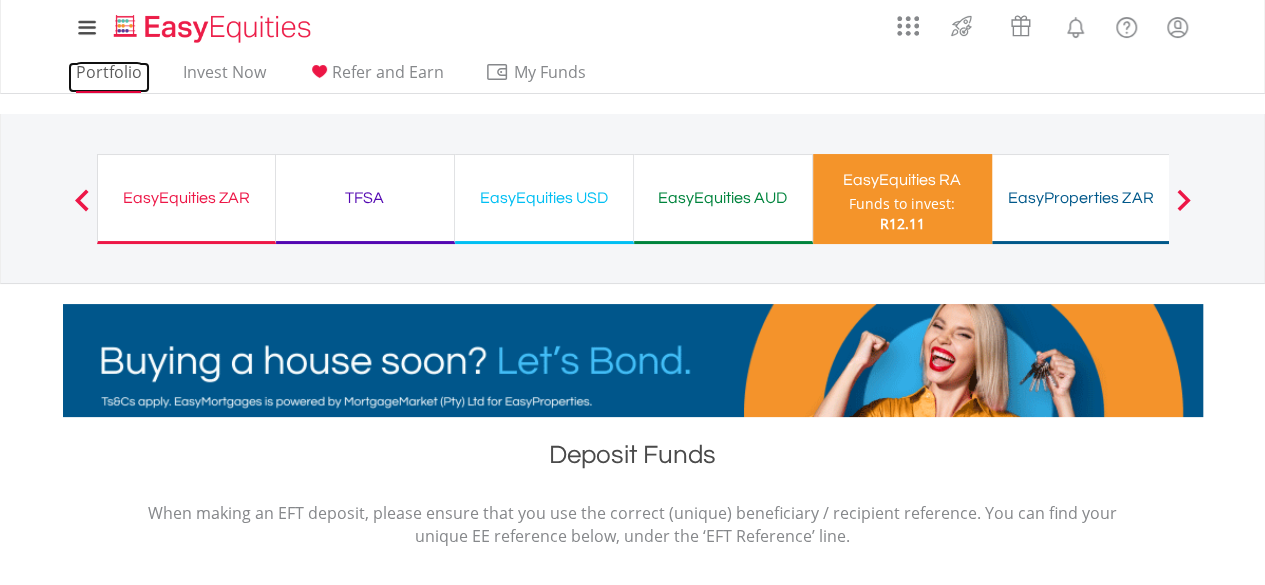 click on "Portfolio" at bounding box center (109, 77) 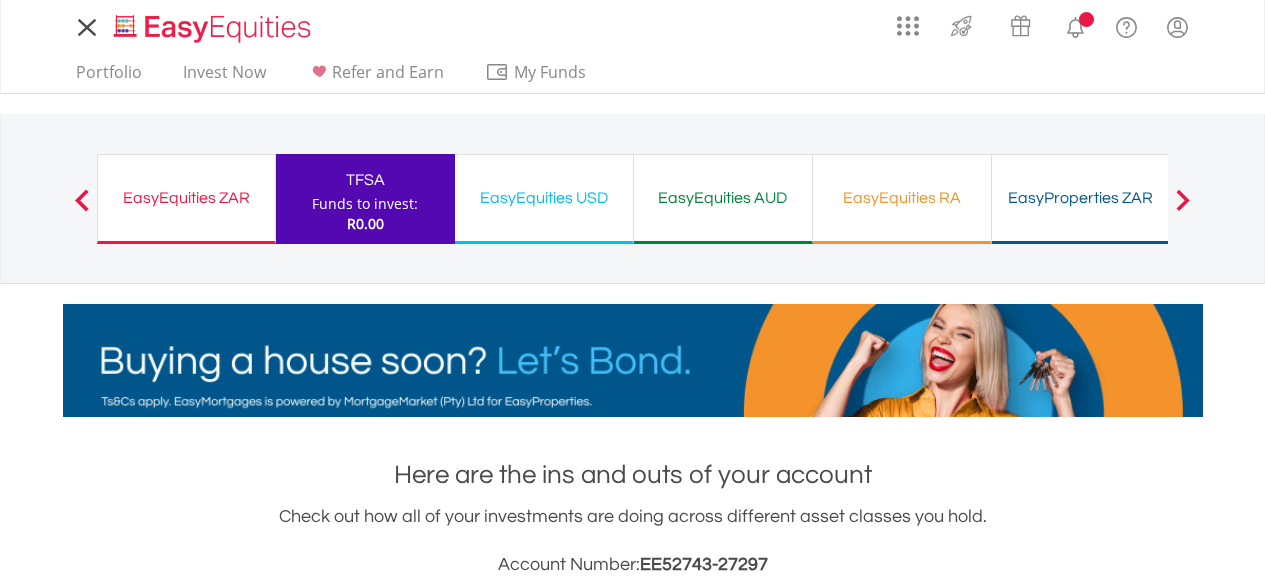 scroll, scrollTop: 0, scrollLeft: 0, axis: both 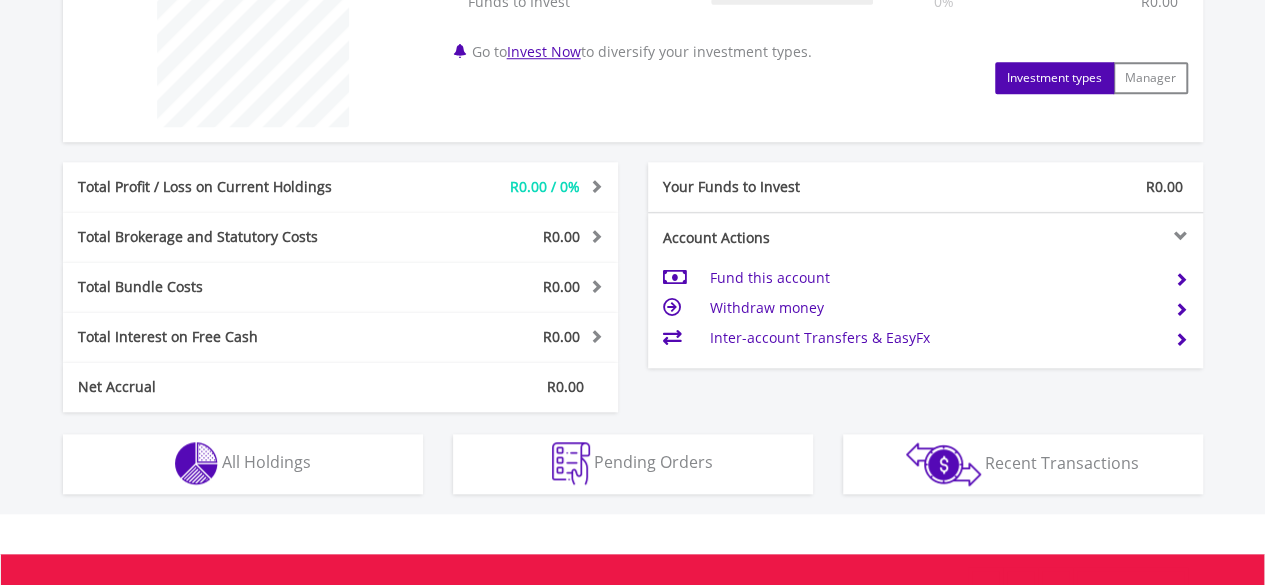 click on "Fund this account" at bounding box center (933, 278) 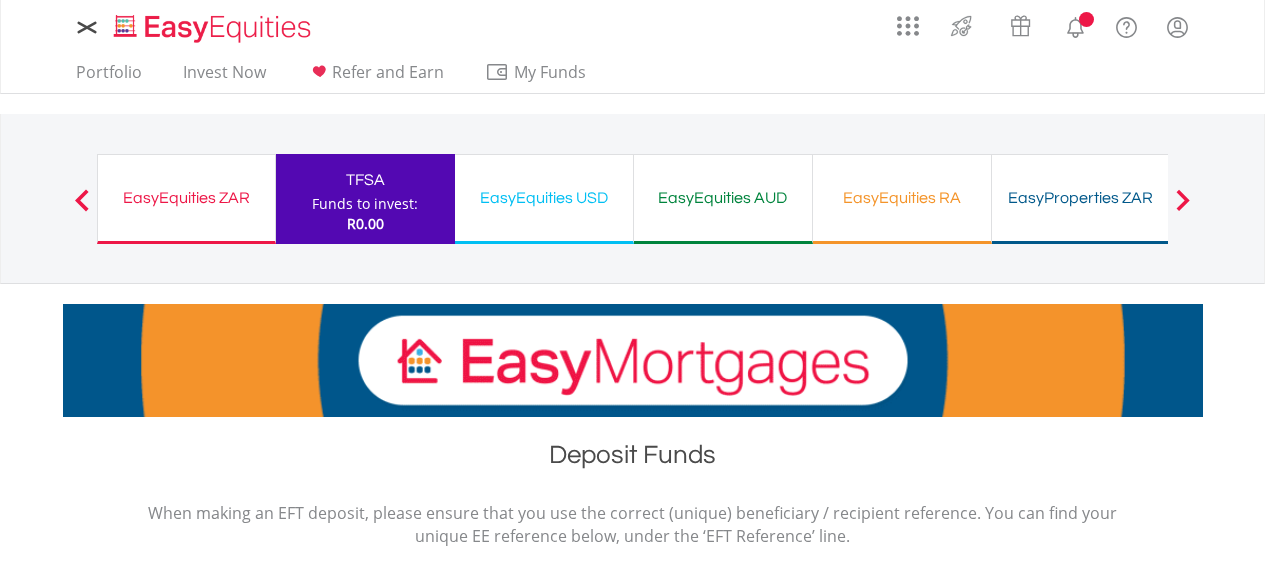 scroll, scrollTop: 0, scrollLeft: 0, axis: both 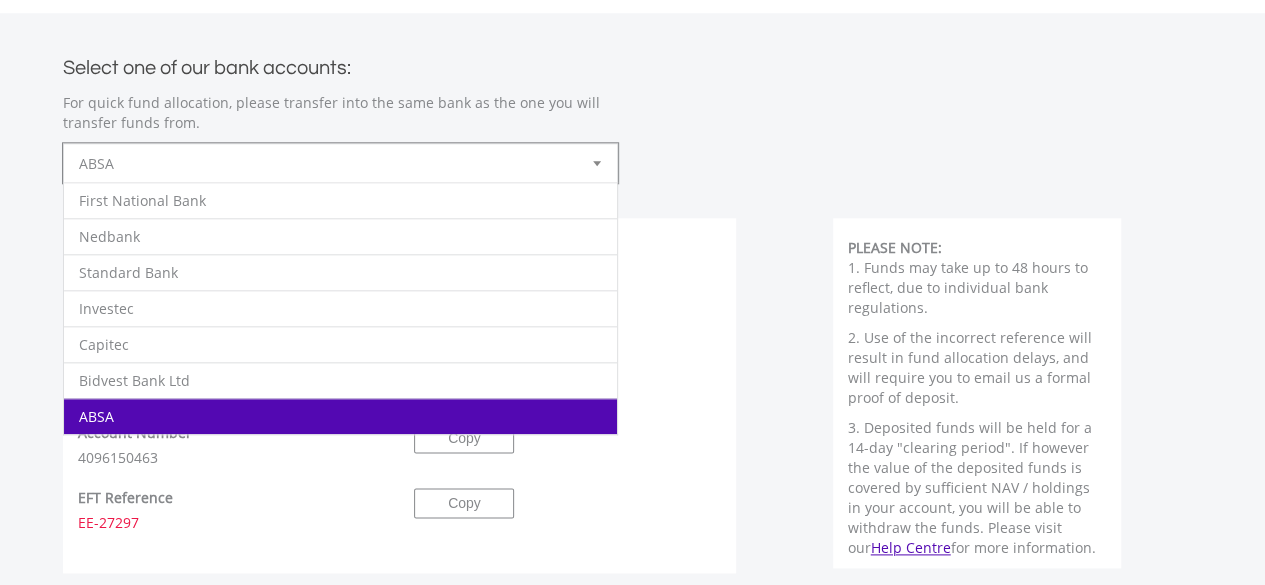 click at bounding box center [597, 163] 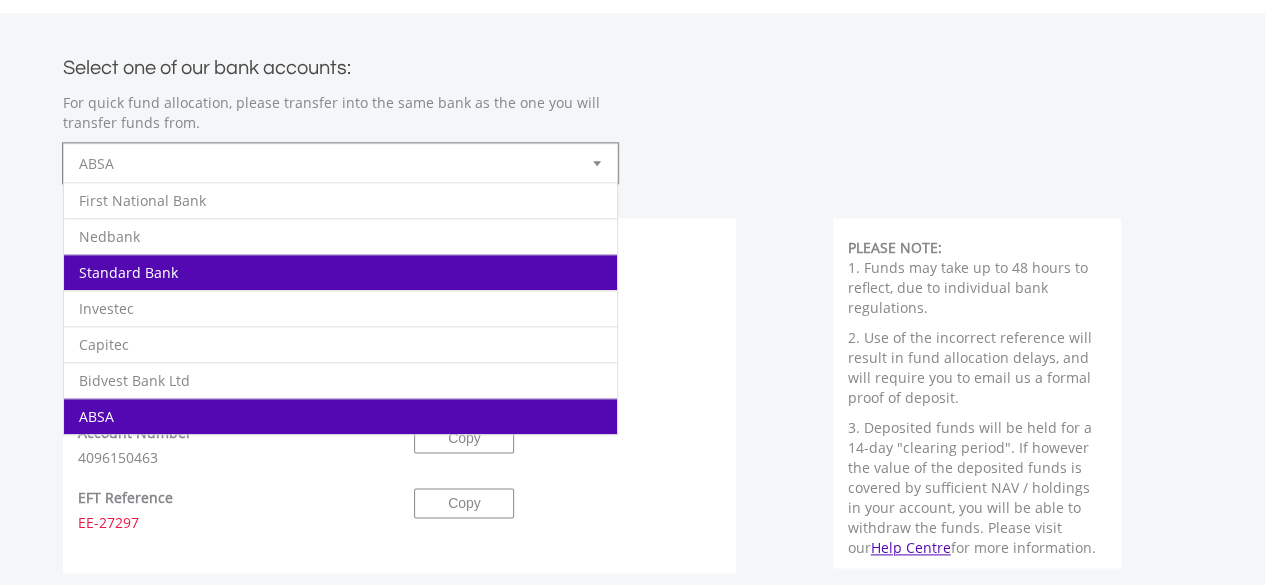 click on "Standard Bank" at bounding box center [340, 272] 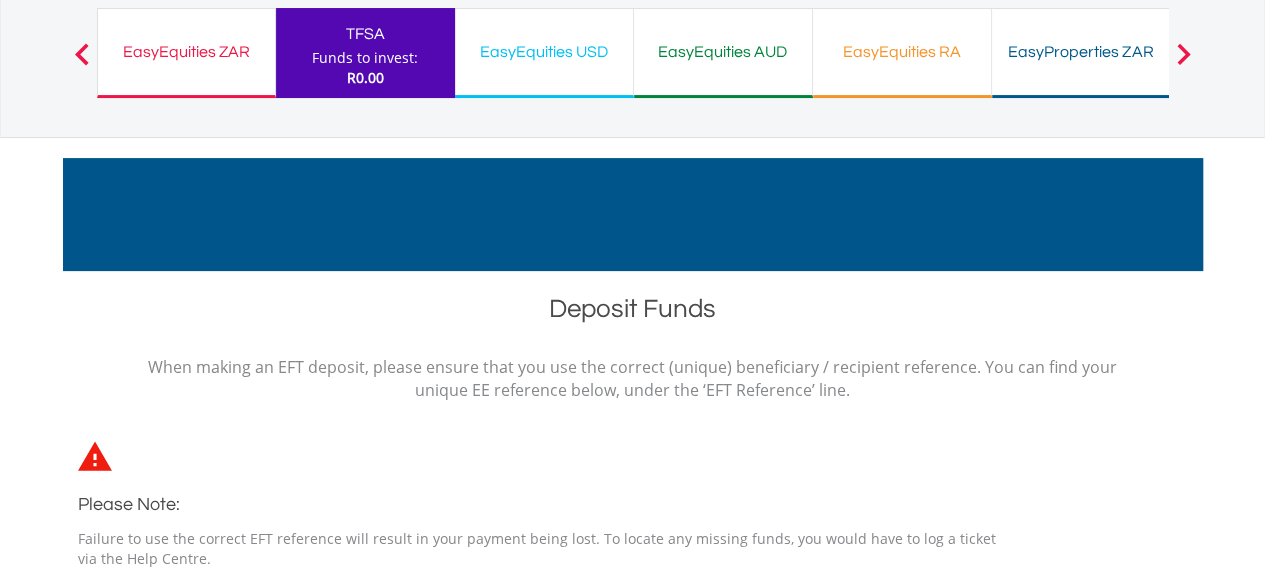 scroll, scrollTop: 0, scrollLeft: 0, axis: both 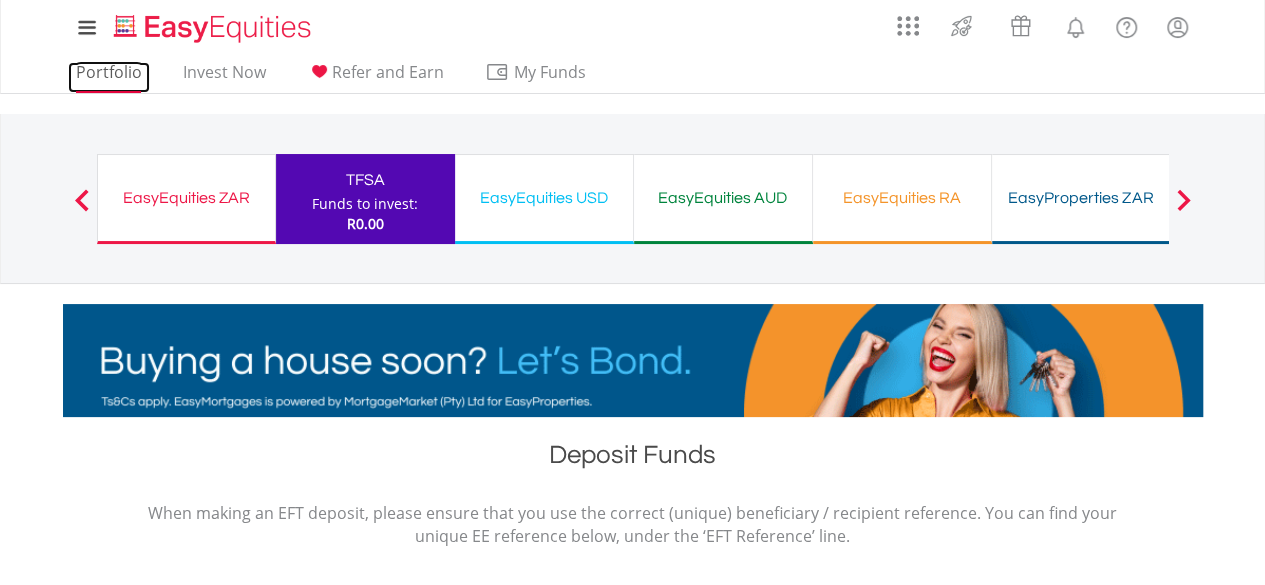 click on "Portfolio" at bounding box center [109, 77] 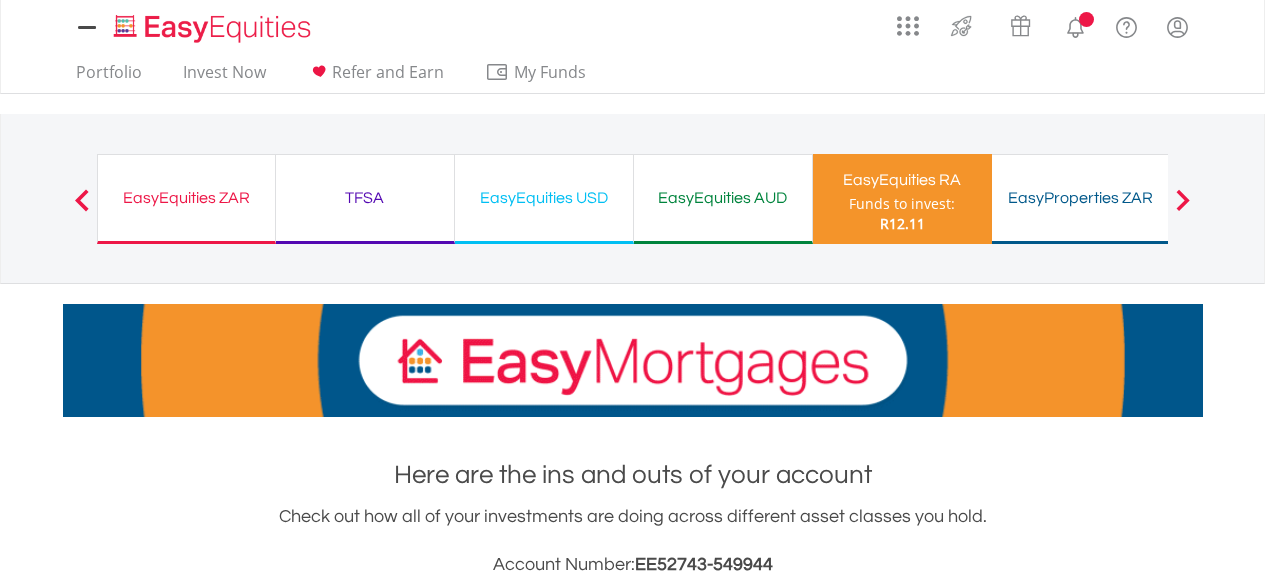 scroll, scrollTop: 0, scrollLeft: 0, axis: both 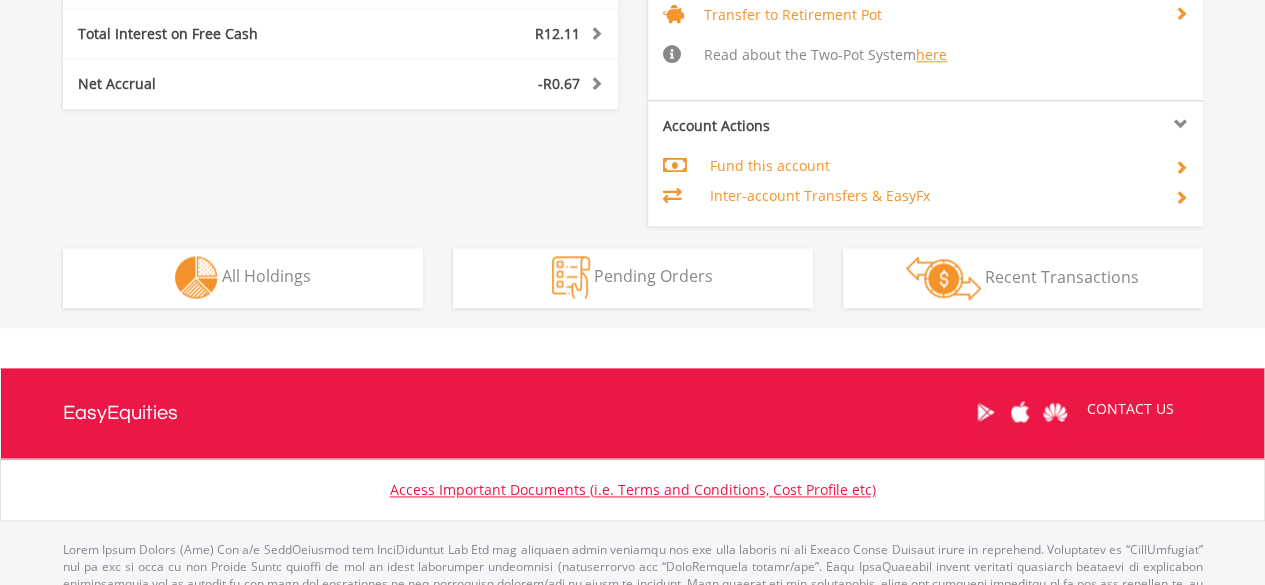 click on "Fund this account" at bounding box center (933, 166) 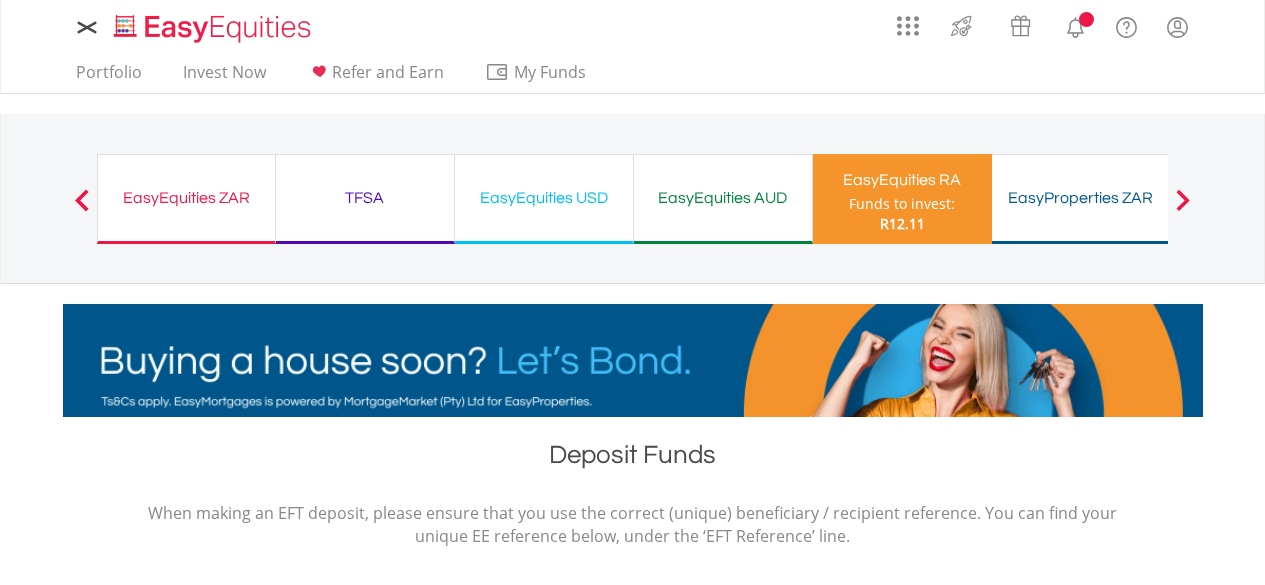 scroll, scrollTop: 0, scrollLeft: 0, axis: both 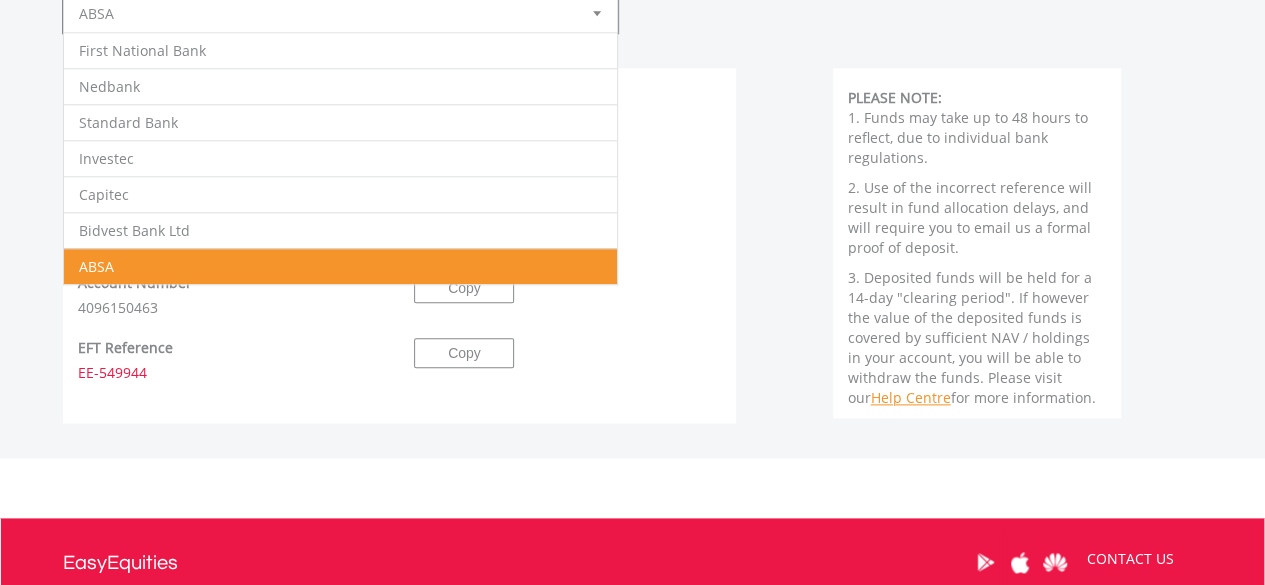 click at bounding box center (597, 13) 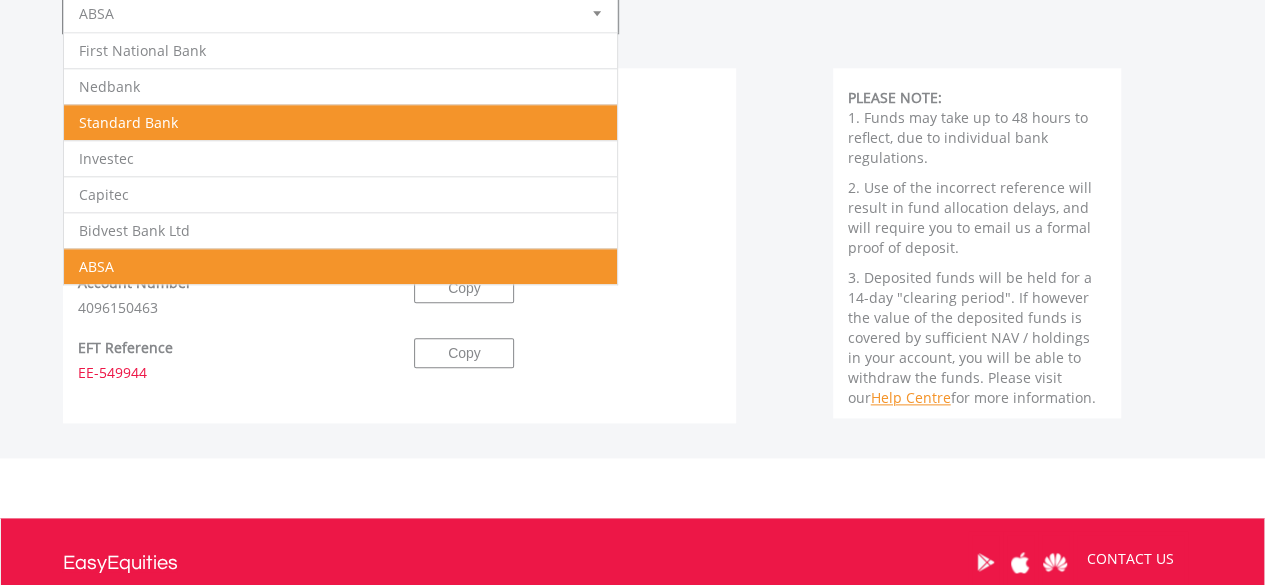 click on "Standard Bank" at bounding box center (340, 122) 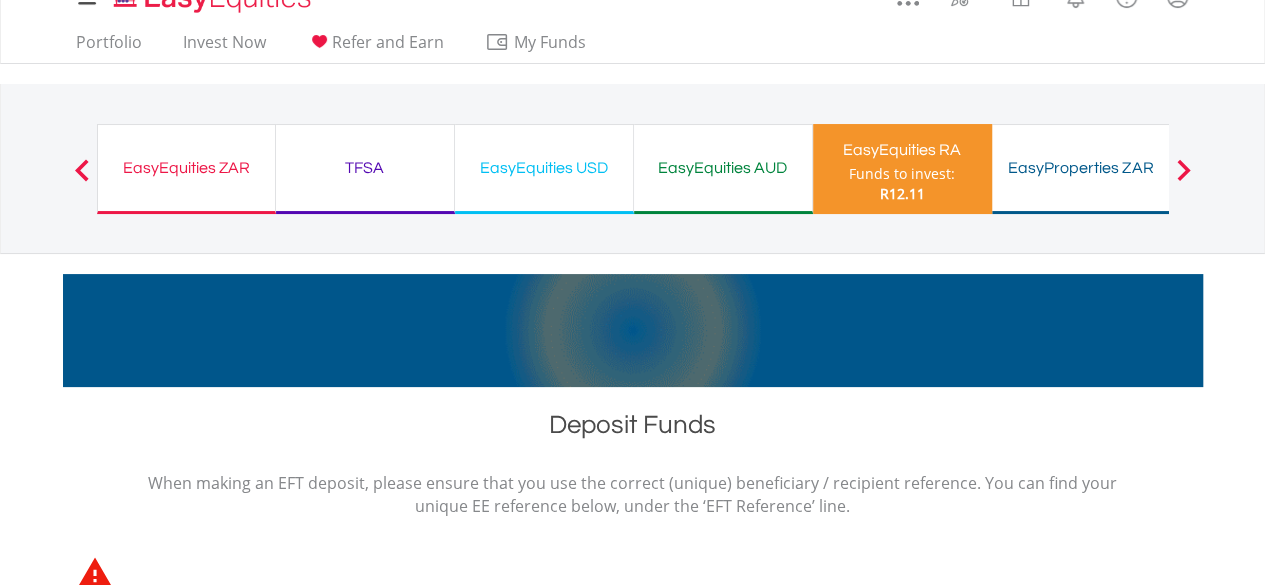 scroll, scrollTop: 0, scrollLeft: 0, axis: both 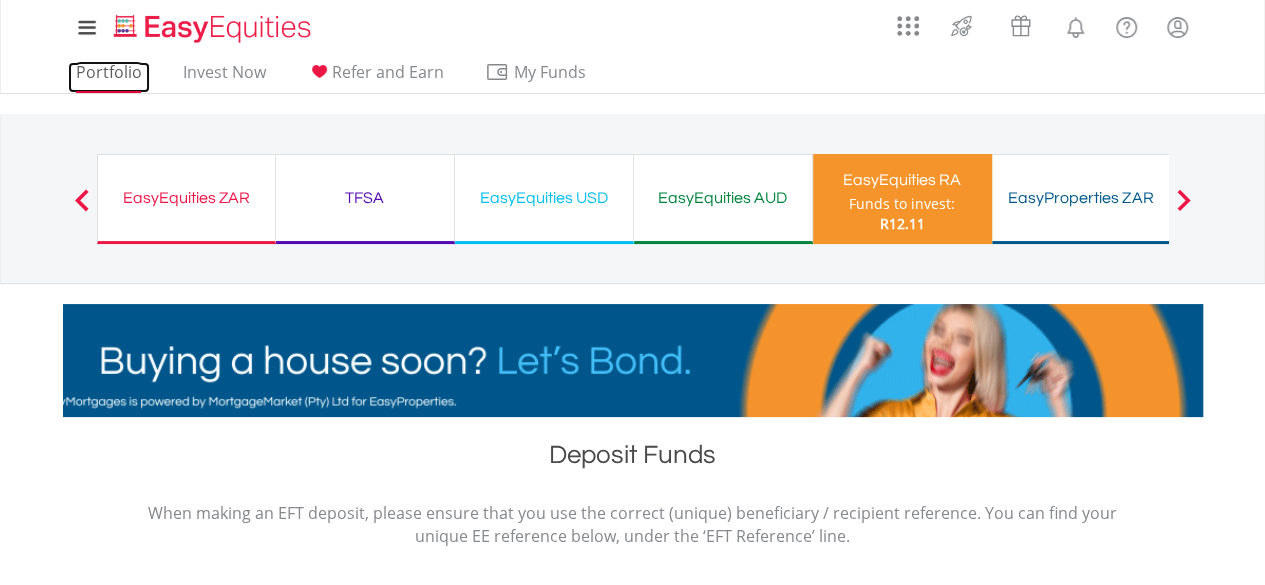 click on "Portfolio" at bounding box center (109, 77) 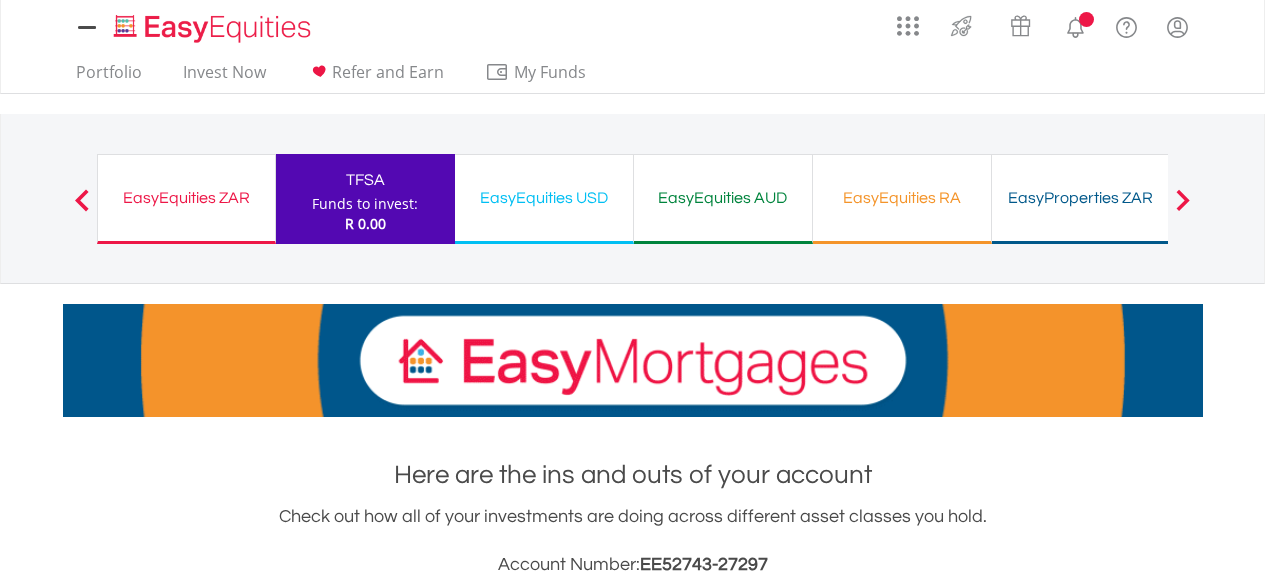 scroll, scrollTop: 0, scrollLeft: 0, axis: both 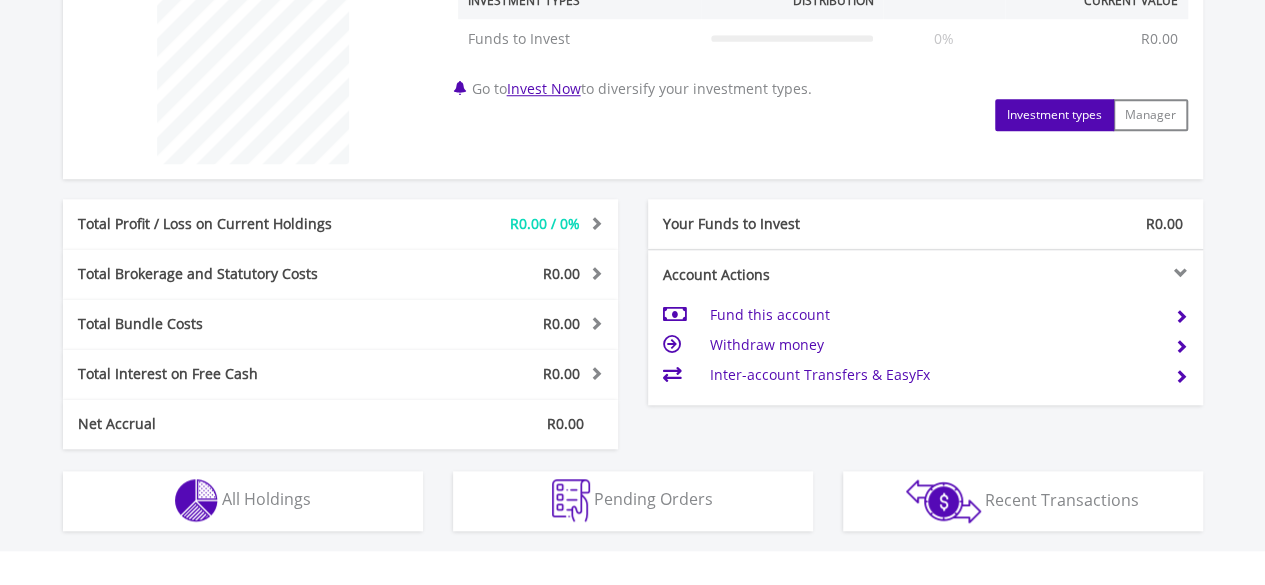 click on "Fund this account" at bounding box center (933, 315) 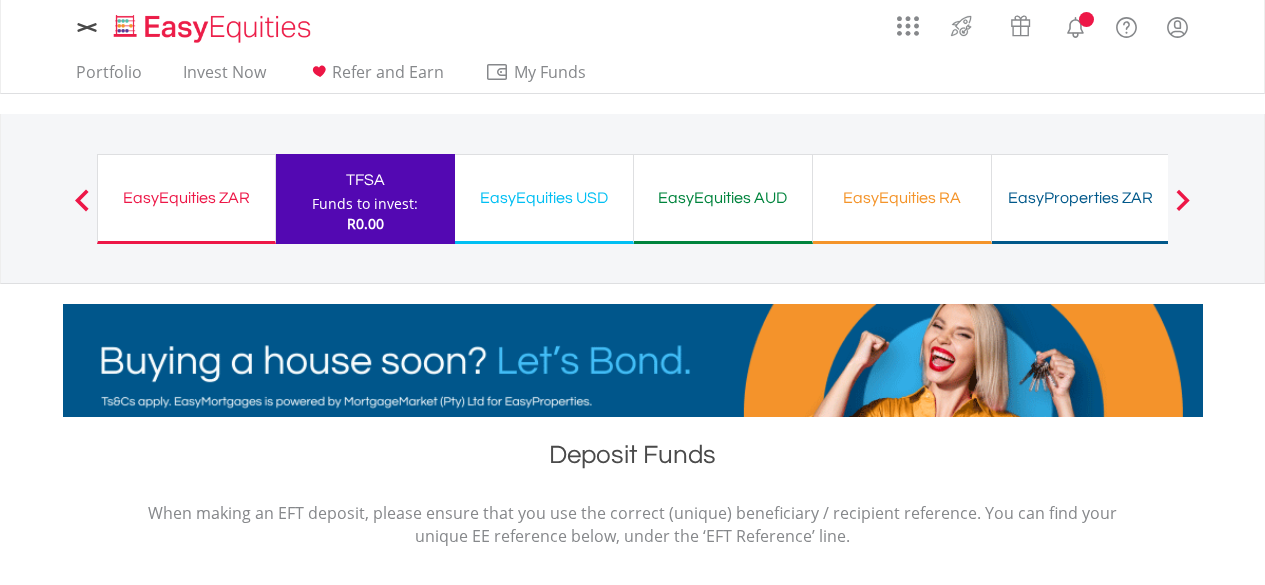 scroll, scrollTop: 0, scrollLeft: 0, axis: both 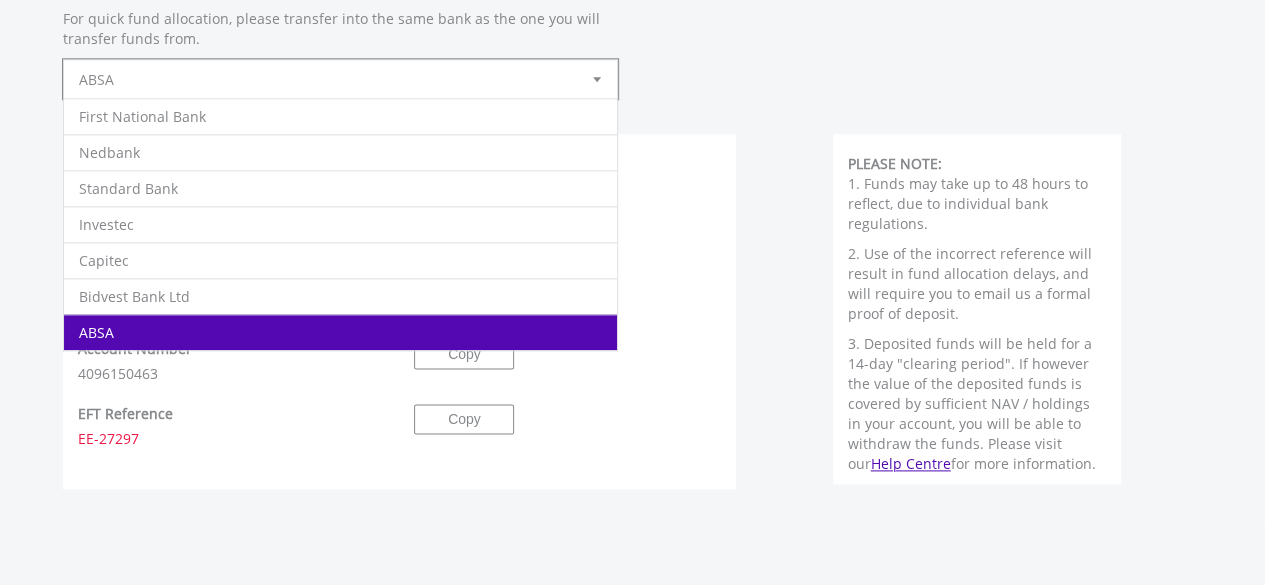 click at bounding box center [597, 79] 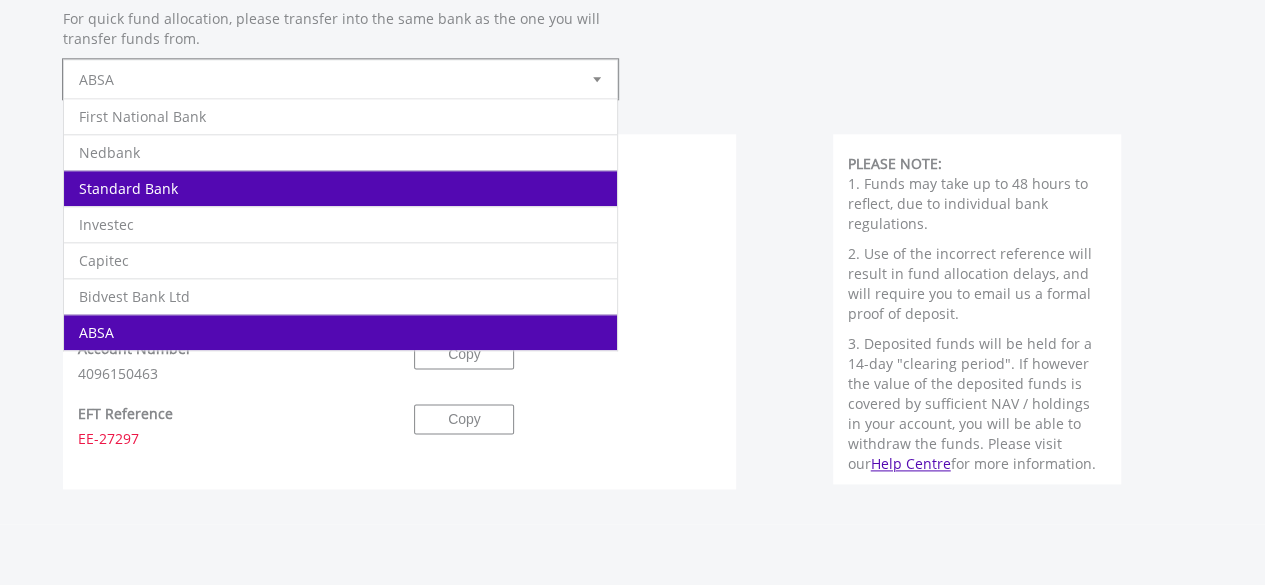 click on "Standard Bank" at bounding box center [340, 188] 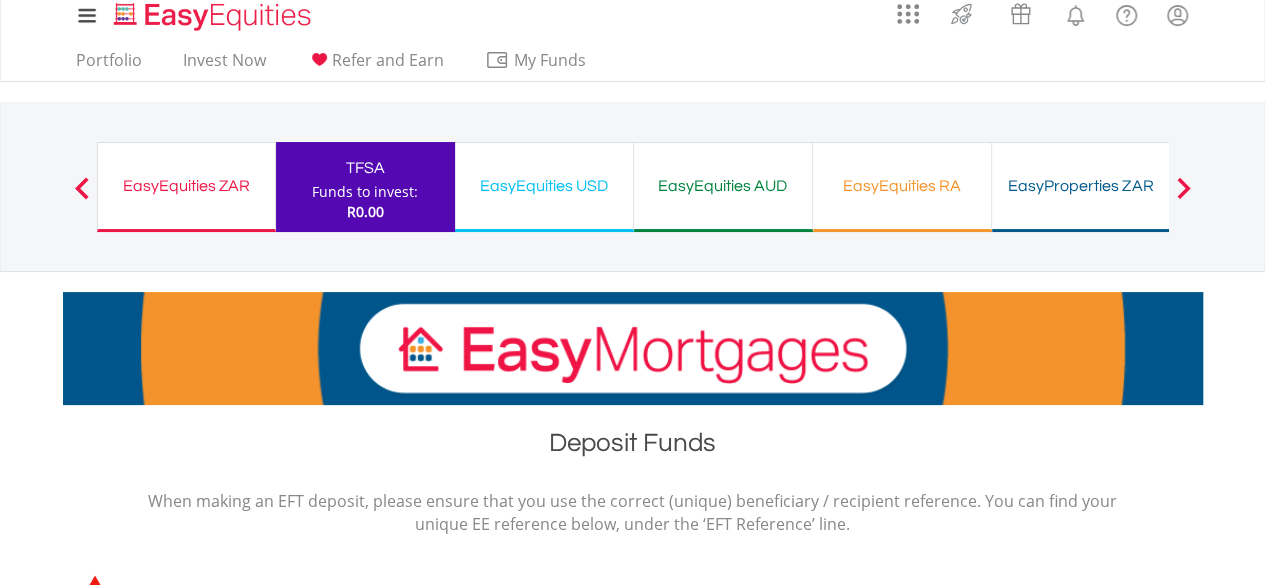 scroll, scrollTop: 9, scrollLeft: 0, axis: vertical 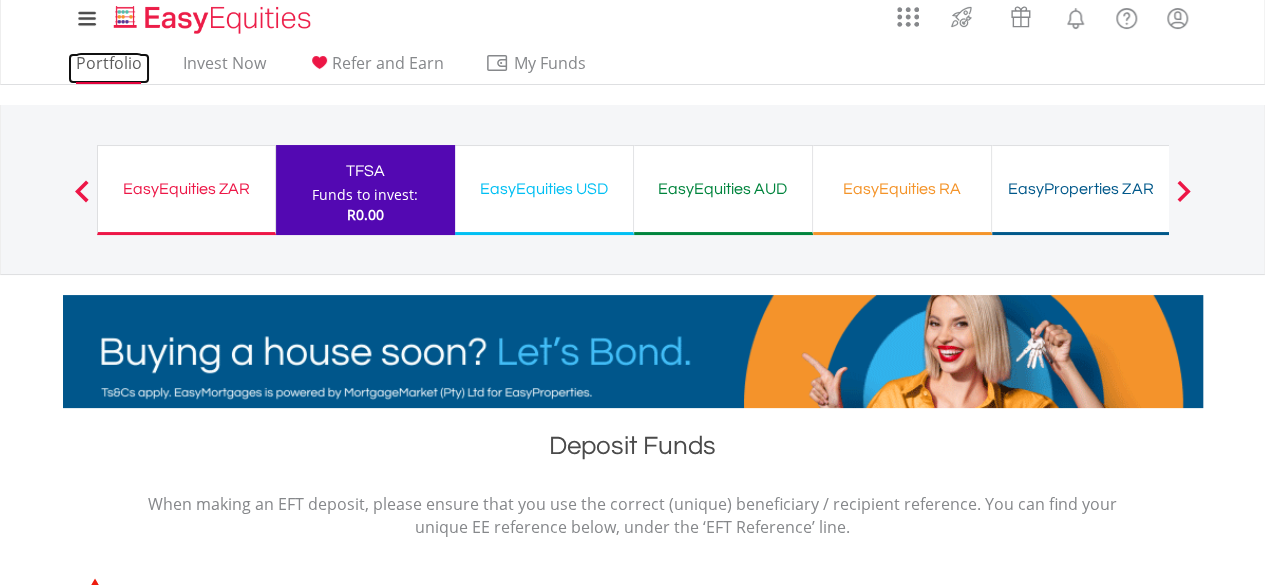 click on "Portfolio" at bounding box center (109, 68) 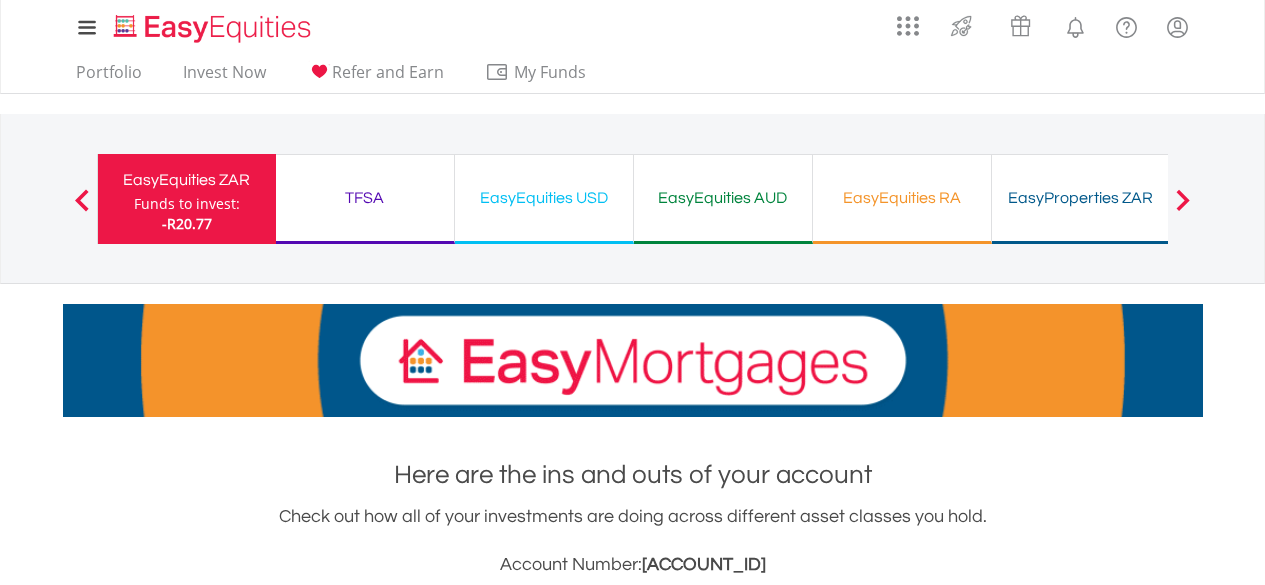 scroll, scrollTop: 0, scrollLeft: 0, axis: both 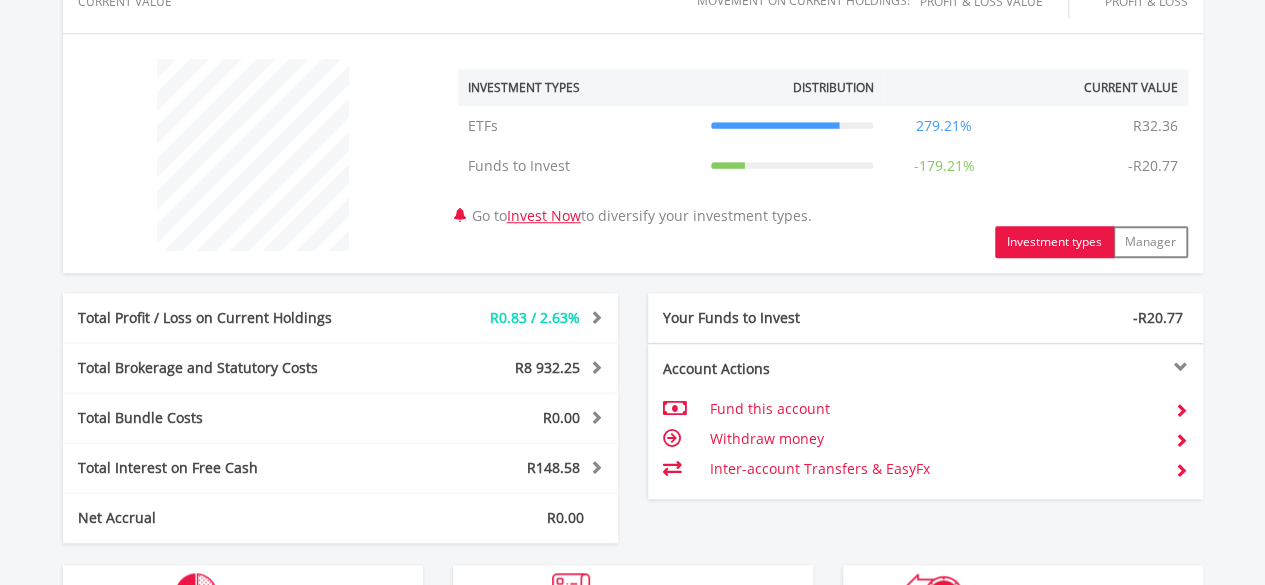 click on "Fund this account" at bounding box center [933, 409] 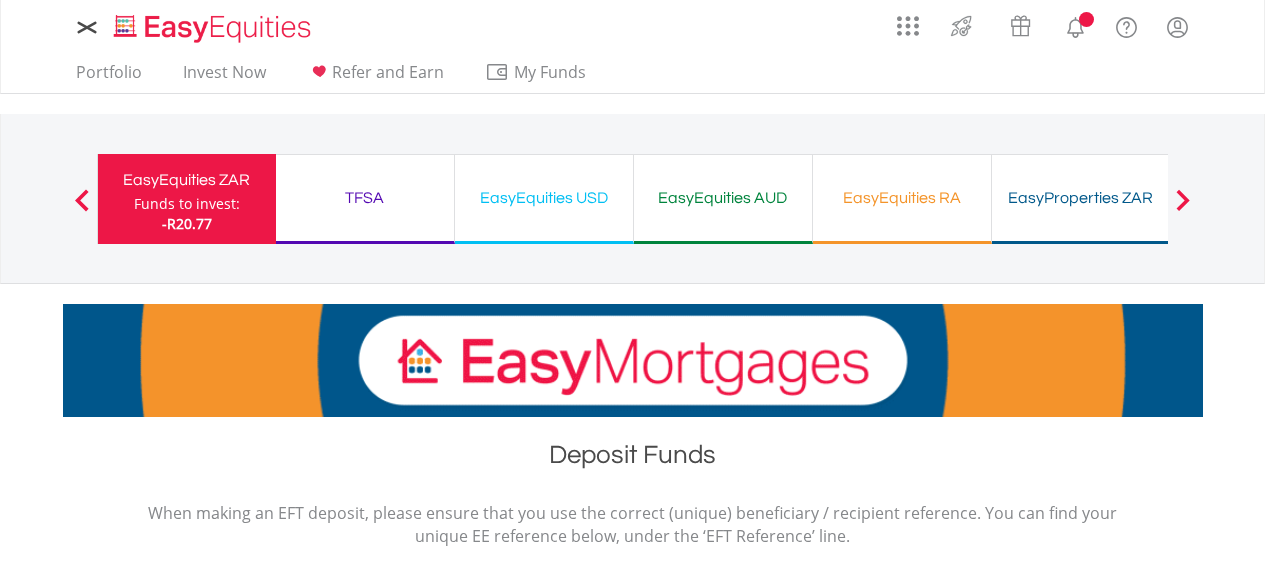 scroll, scrollTop: 0, scrollLeft: 0, axis: both 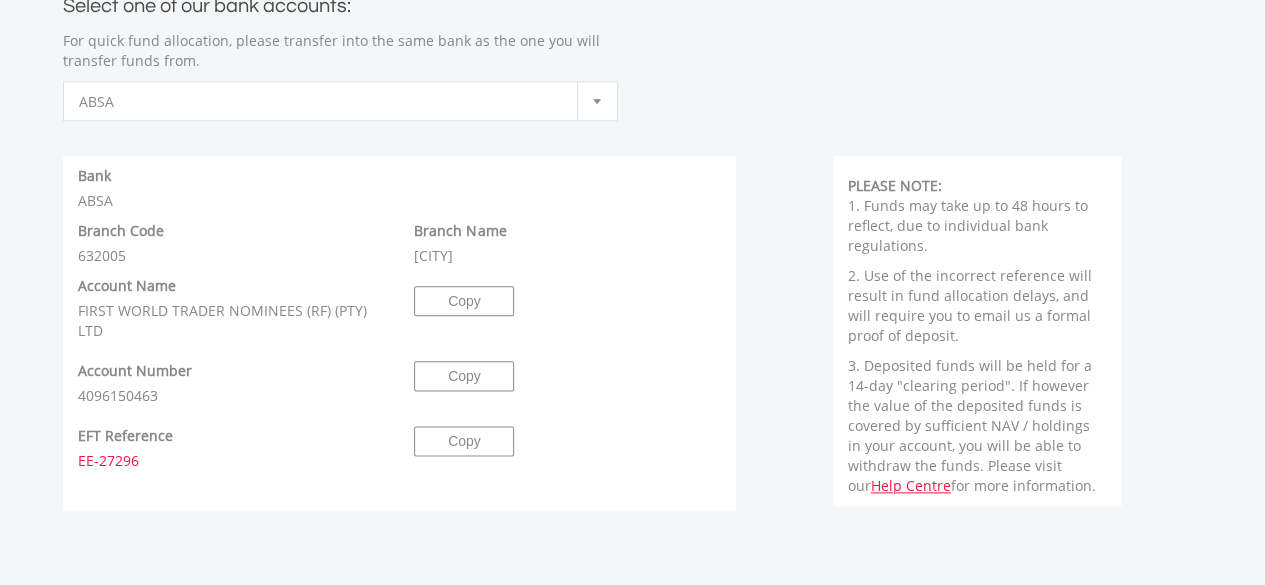click at bounding box center [597, 101] 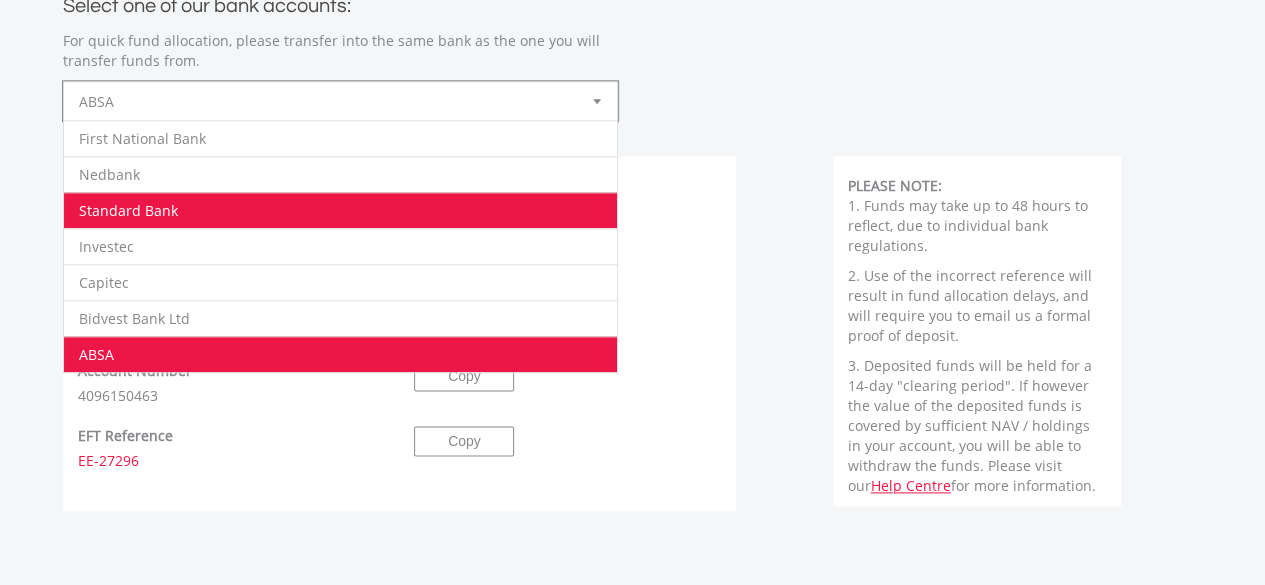 click on "Standard Bank" at bounding box center (340, 210) 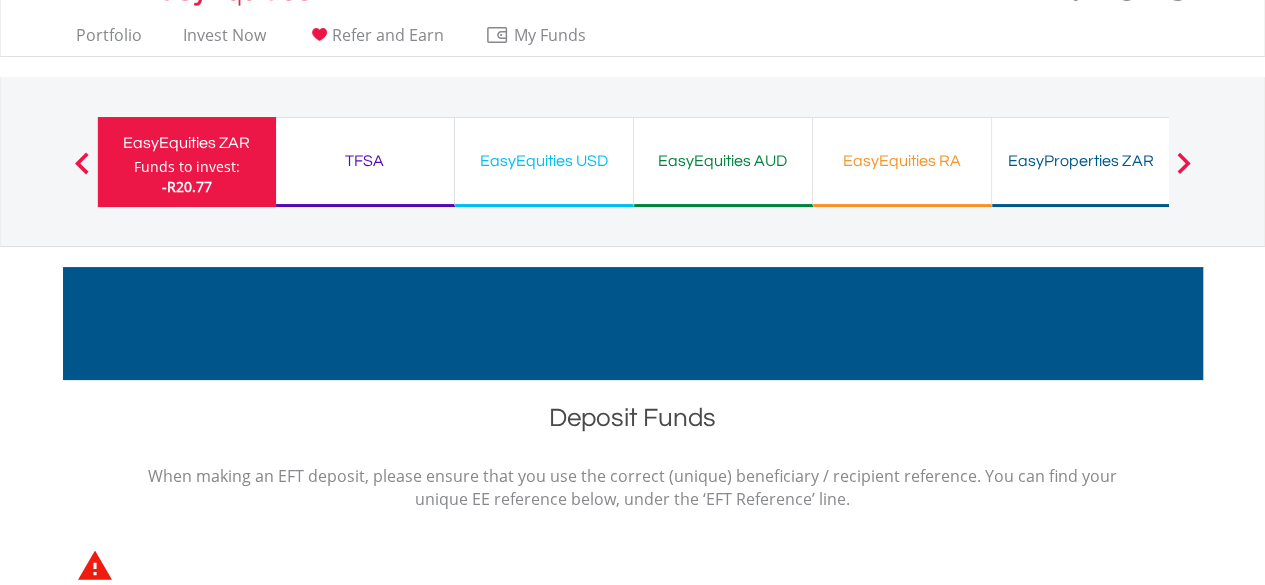 scroll, scrollTop: 0, scrollLeft: 0, axis: both 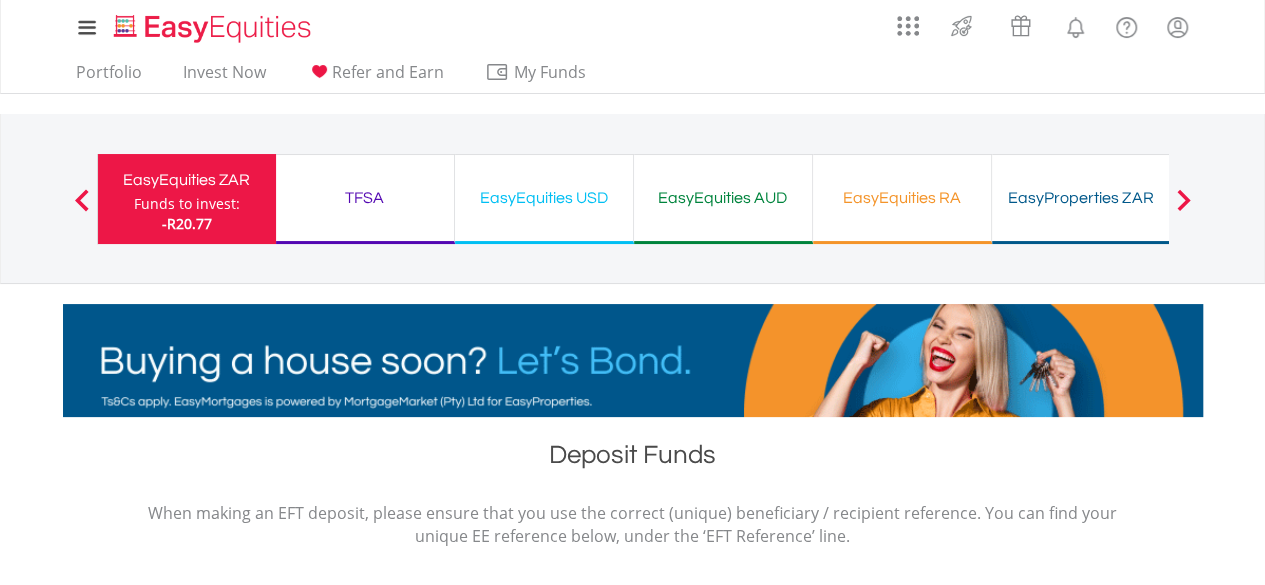 click on "Previous
EasyEquities ZAR
Funds to invest:
-R20.77
TFSA
Funds to invest:
-R20.77
EasyEquities USD
Funds to invest:
-R20.77 -R20.77" at bounding box center (633, 198) 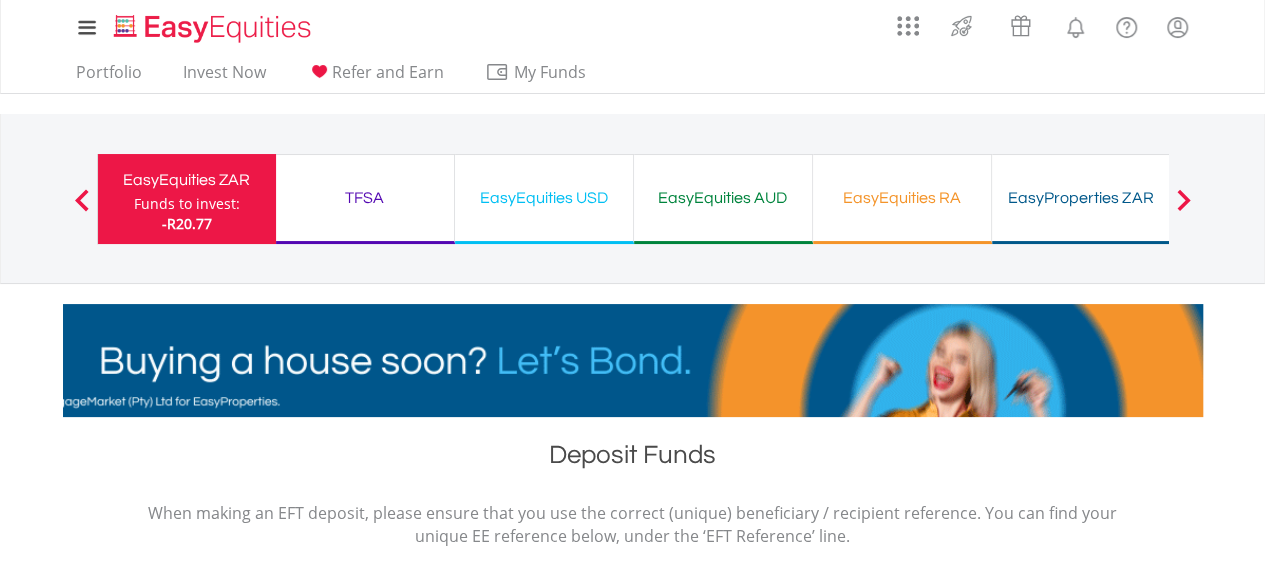 click at bounding box center [1183, 200] 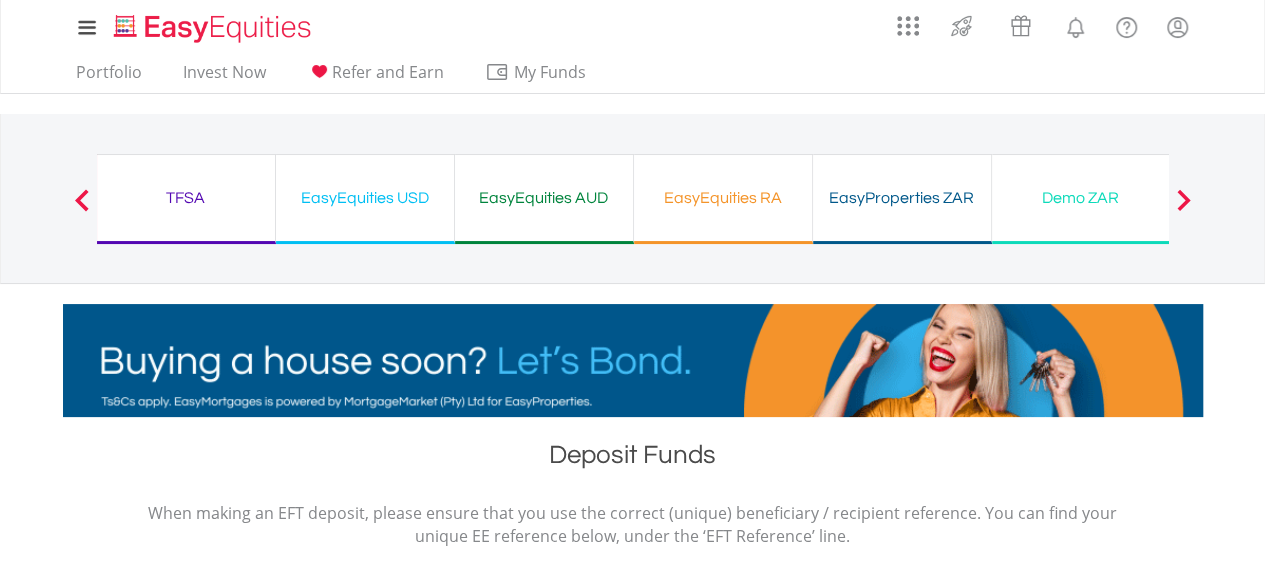 click on "Demo ZAR
Funds to invest:
-R20.77" at bounding box center (1081, 199) 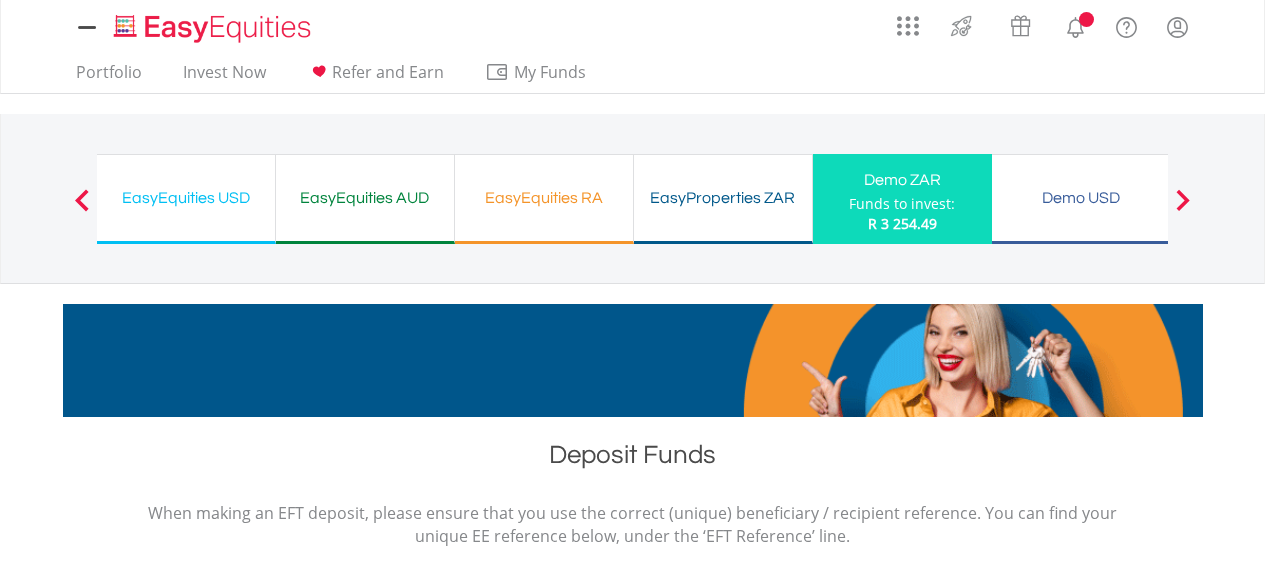 scroll, scrollTop: 0, scrollLeft: 0, axis: both 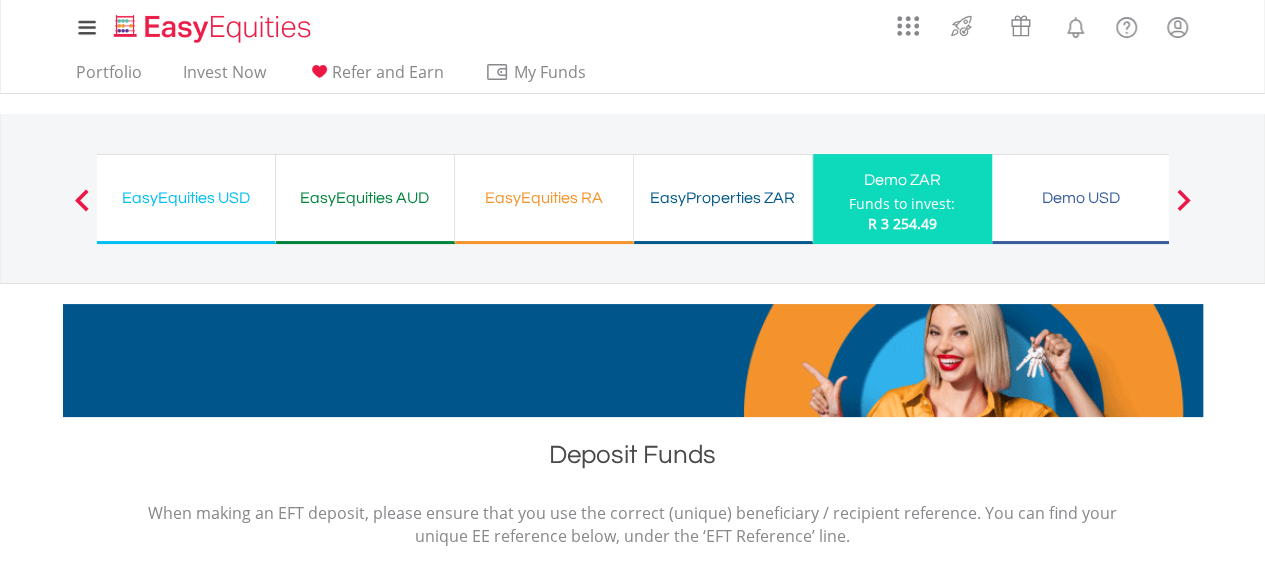 click on "EasyEquities USD
Funds to invest:
R 3 254.49" at bounding box center (186, 199) 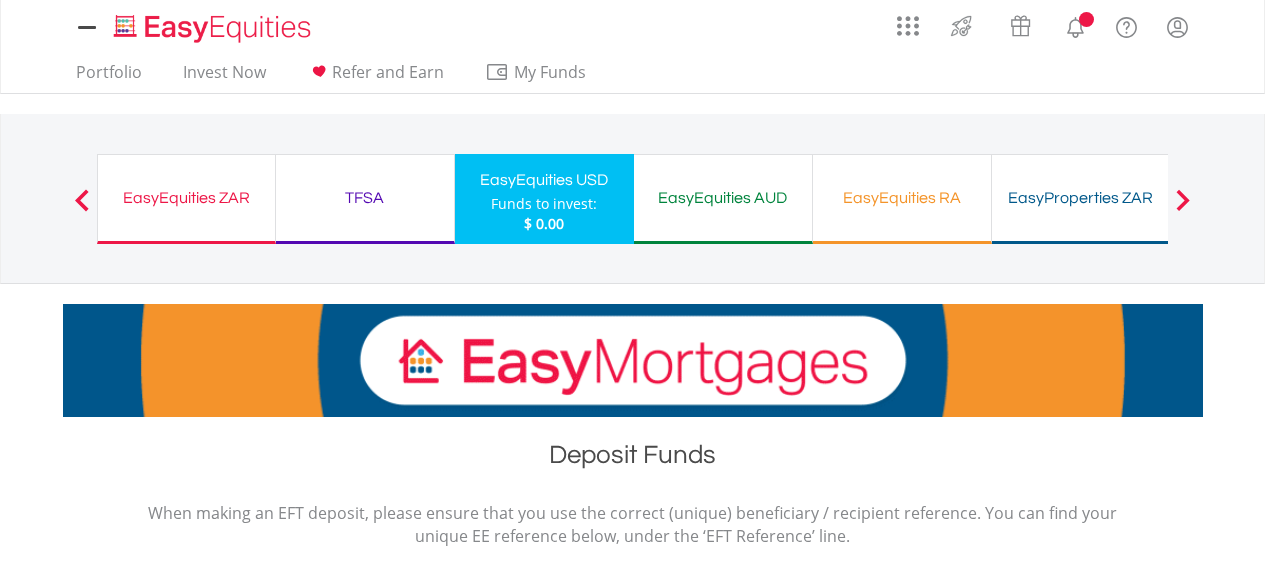 scroll, scrollTop: 0, scrollLeft: 0, axis: both 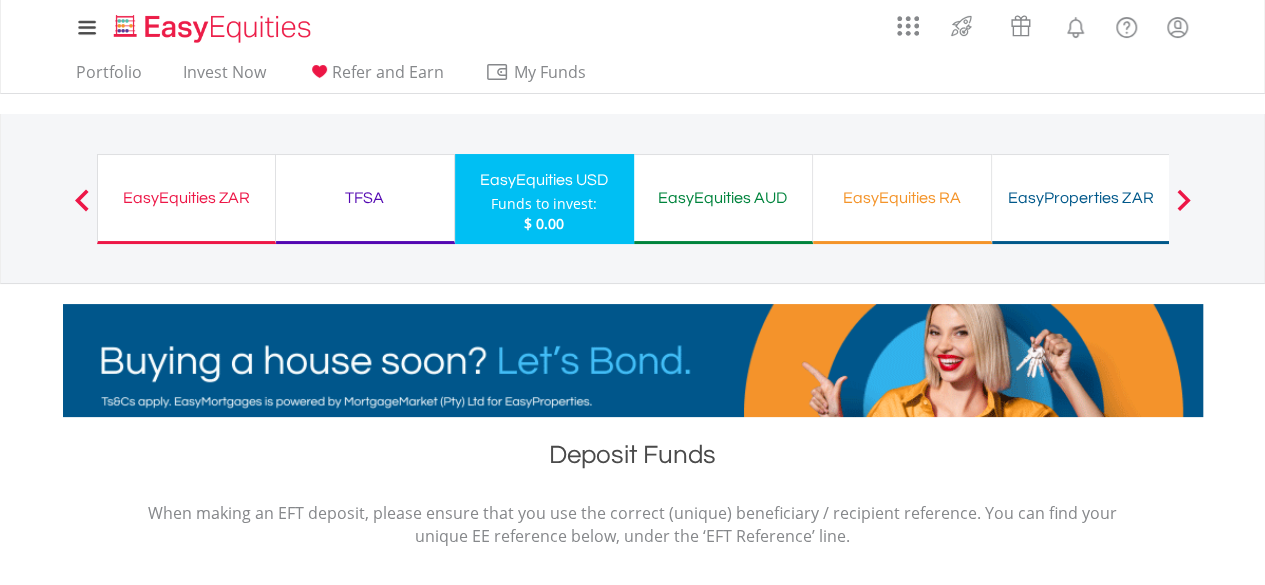 click at bounding box center (82, 200) 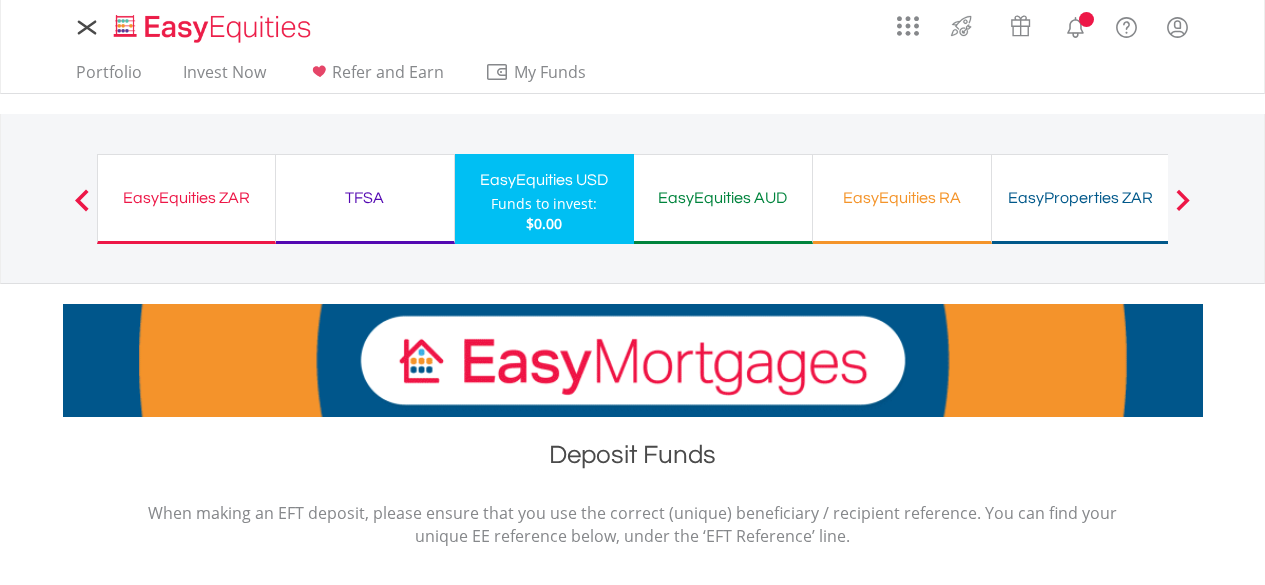 scroll, scrollTop: 0, scrollLeft: 0, axis: both 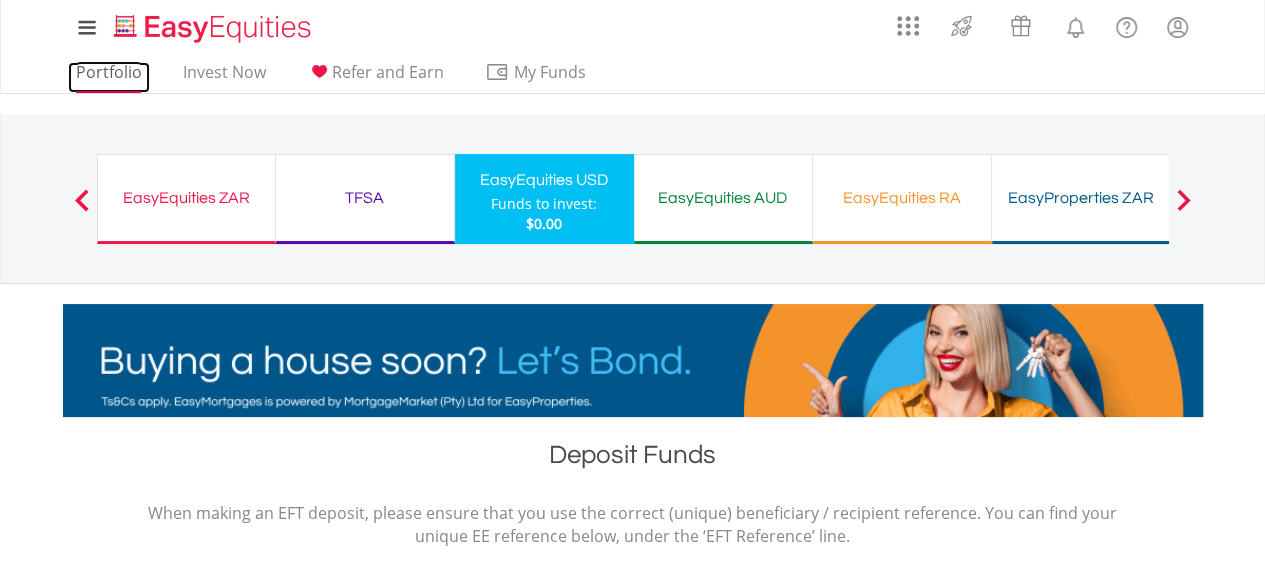 click on "Portfolio" at bounding box center (109, 77) 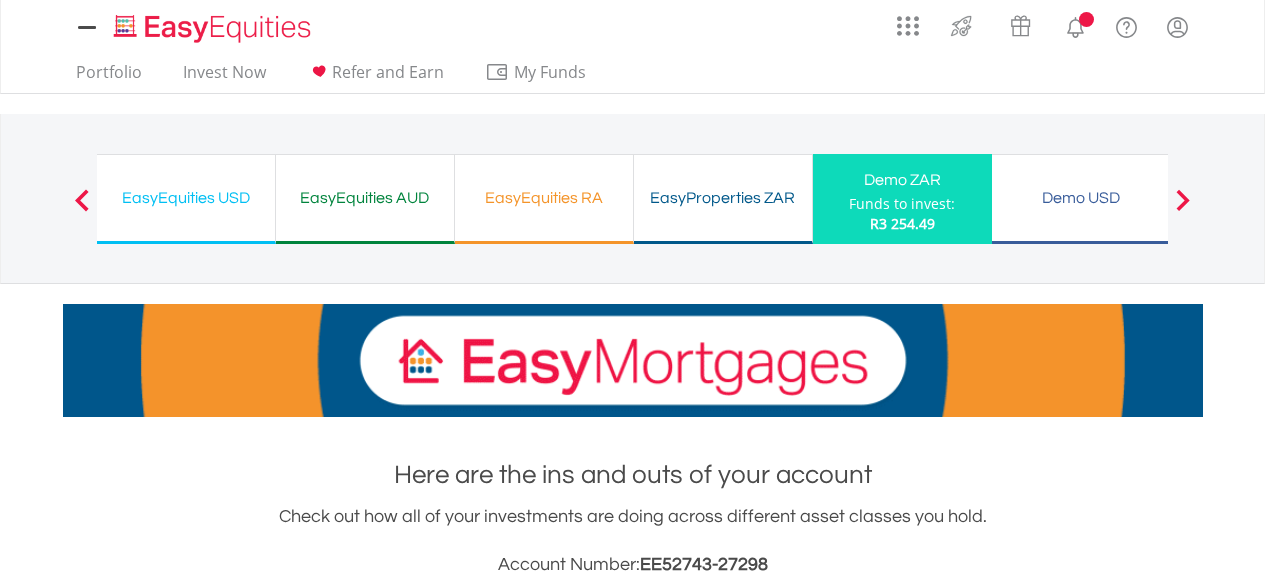 scroll, scrollTop: 0, scrollLeft: 0, axis: both 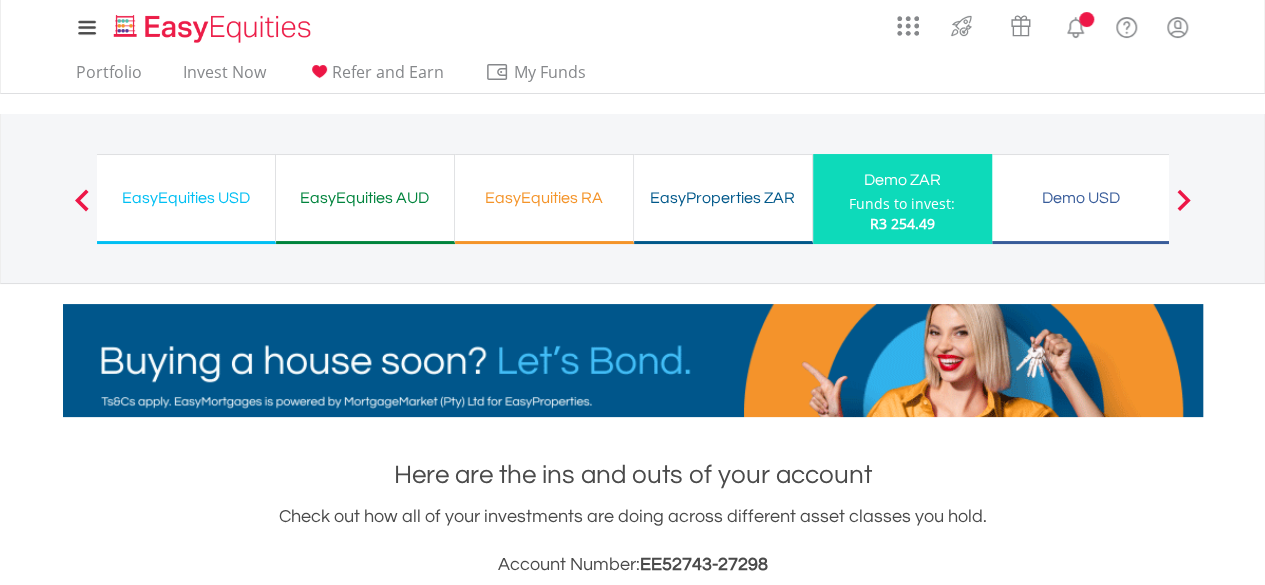 click on "Previous
EasyEquities ZAR
Funds to invest:
R3 254.49
TFSA
Funds to invest:
R3 254.49
EasyEquities USD
Funds to invest:" at bounding box center (632, 199) 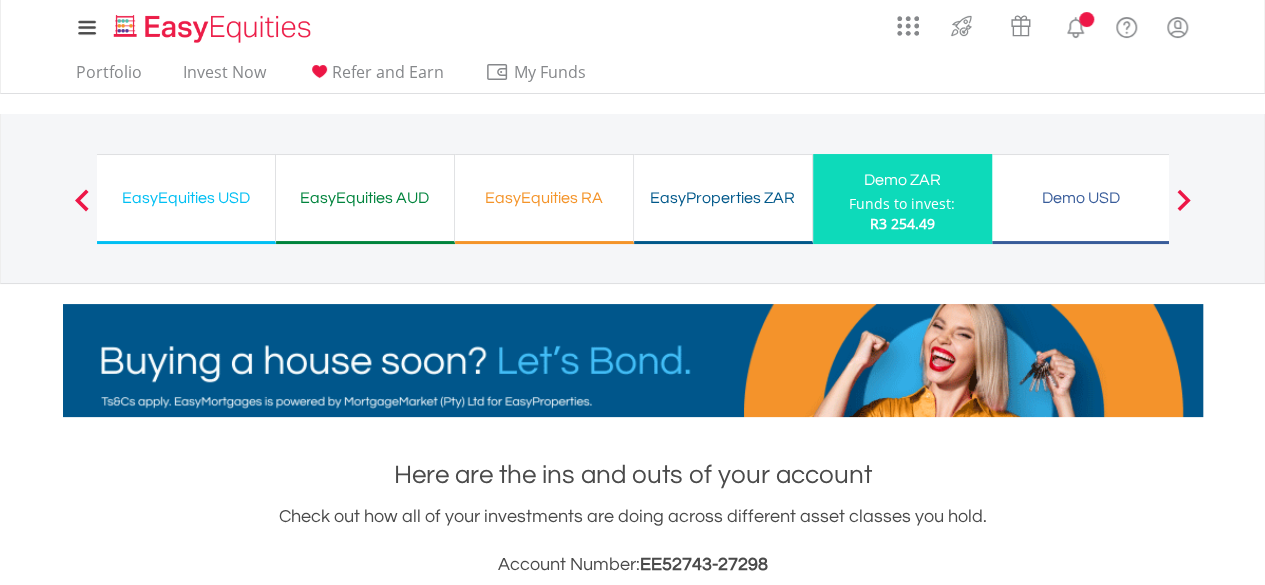 scroll, scrollTop: 999808, scrollLeft: 999620, axis: both 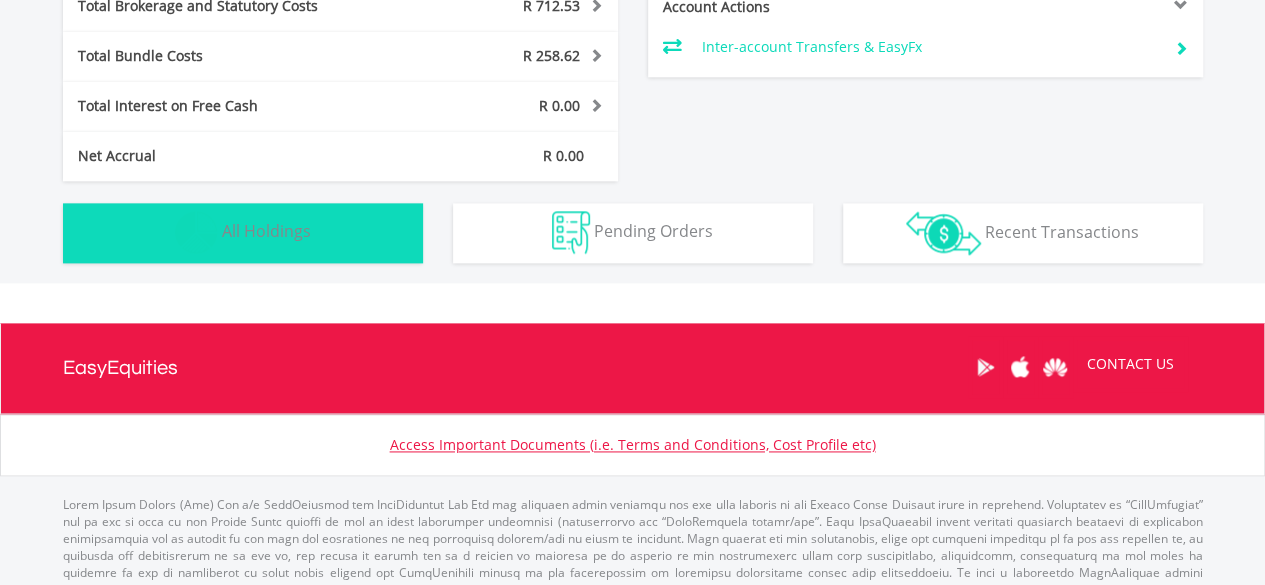 click on "All Holdings" at bounding box center [266, 231] 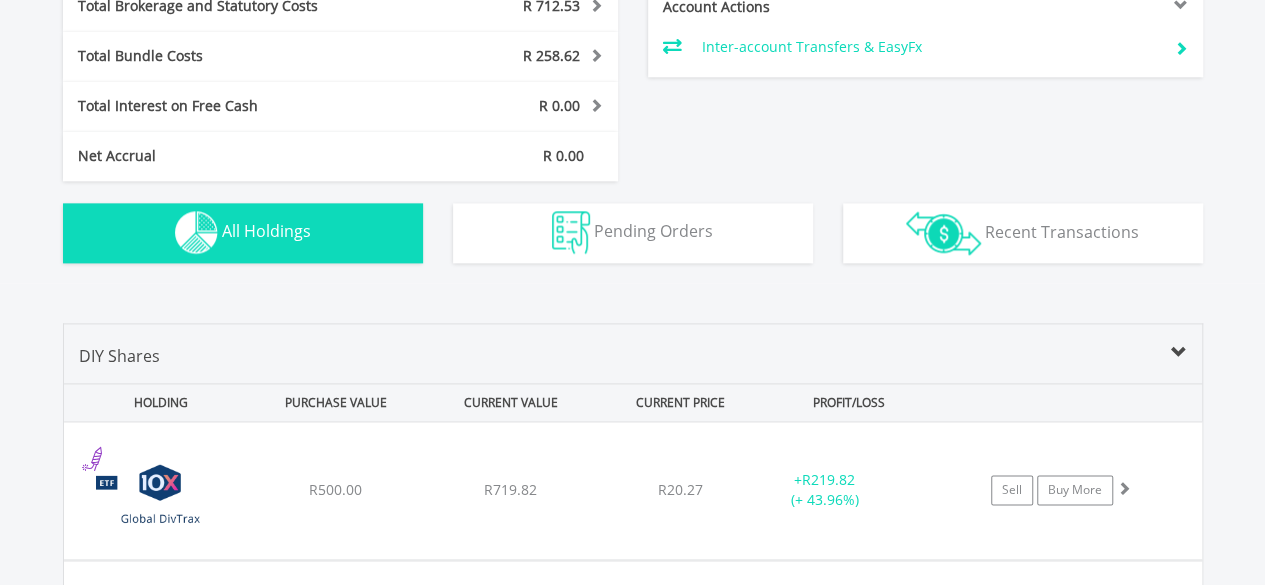 scroll, scrollTop: 1522, scrollLeft: 0, axis: vertical 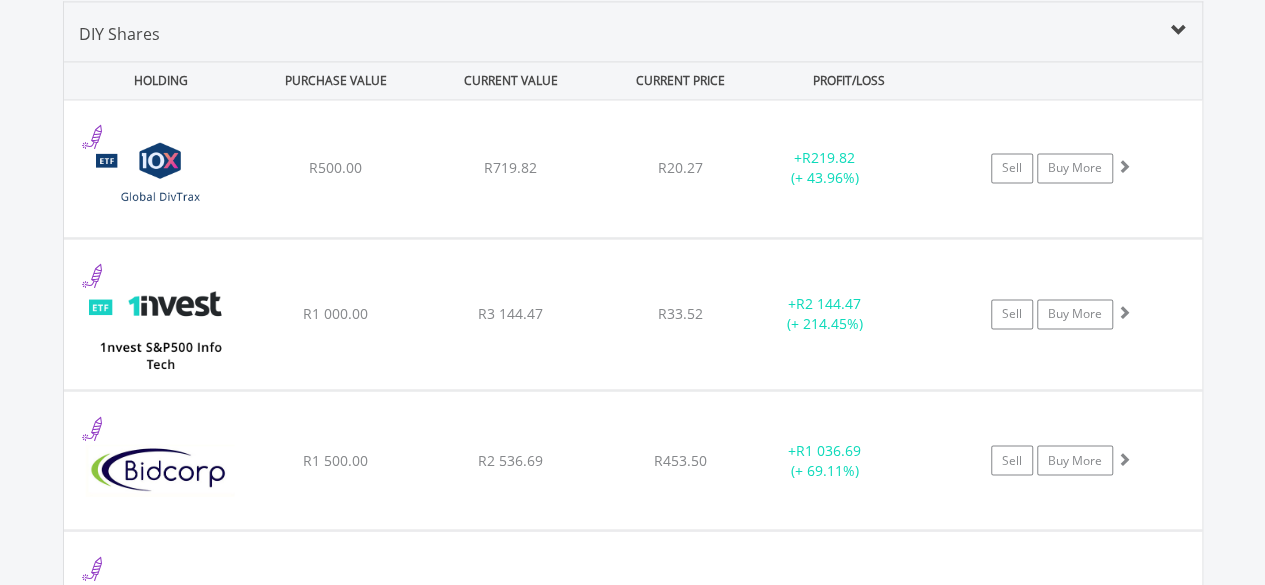 type 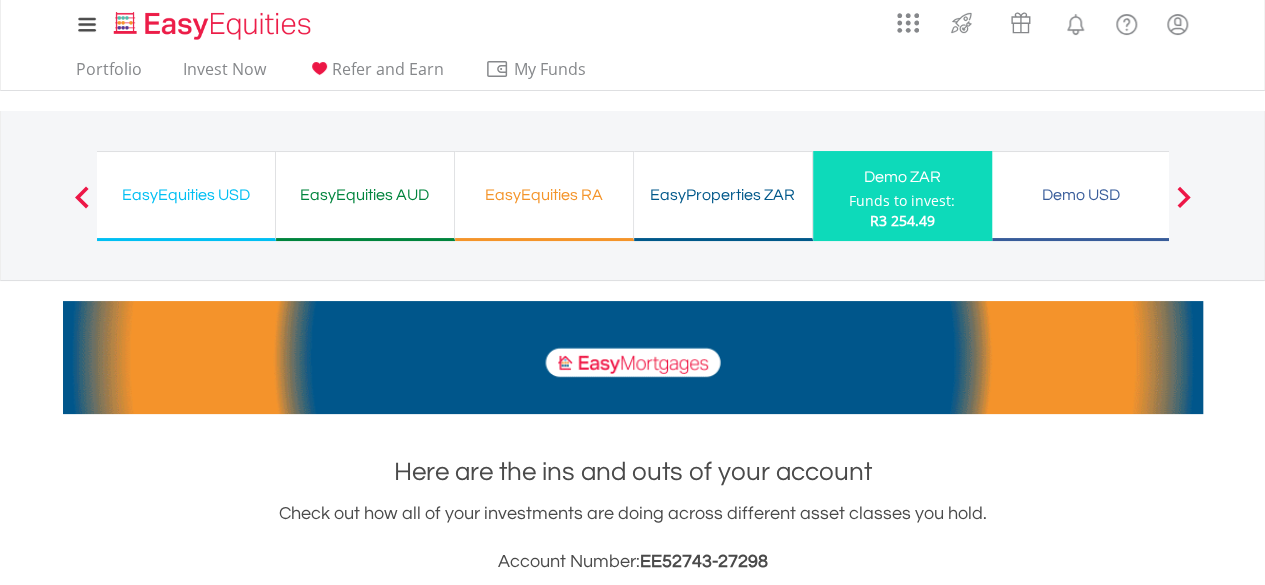scroll, scrollTop: 0, scrollLeft: 0, axis: both 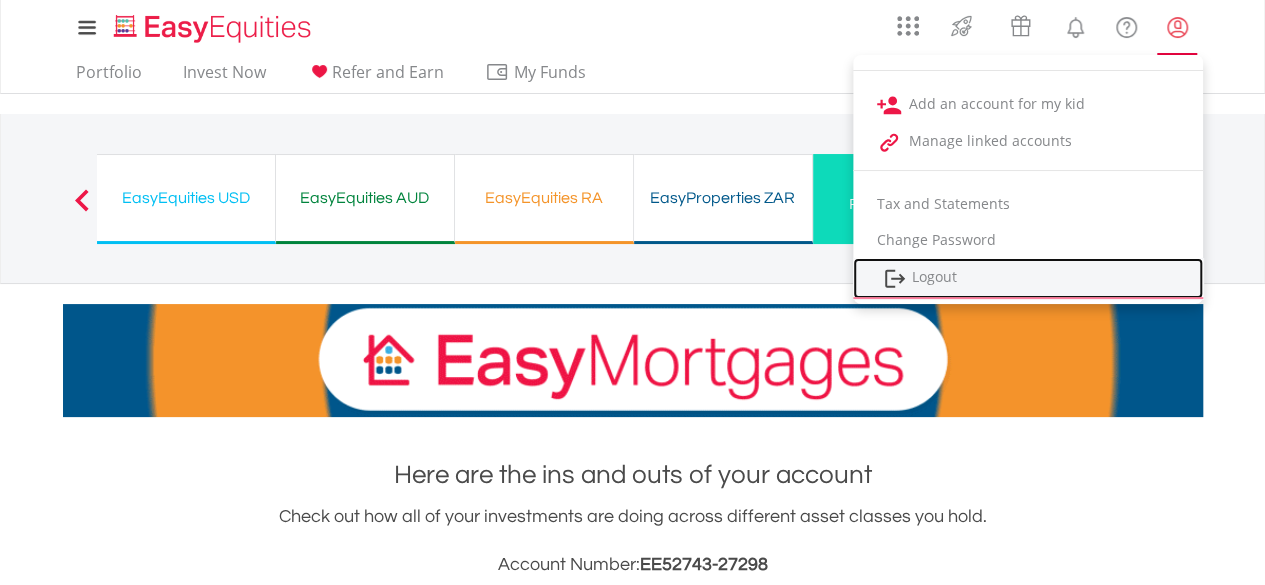 click on "Logout" at bounding box center [1028, 278] 